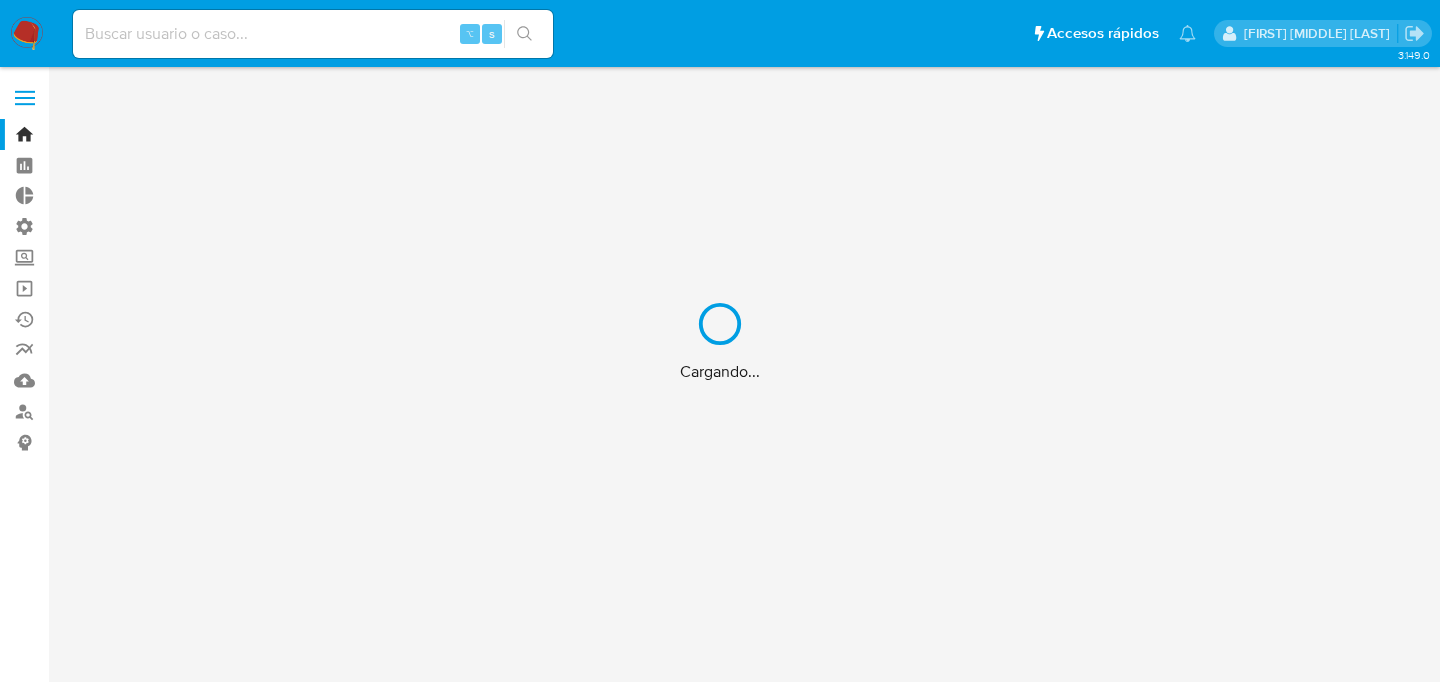 scroll, scrollTop: 0, scrollLeft: 0, axis: both 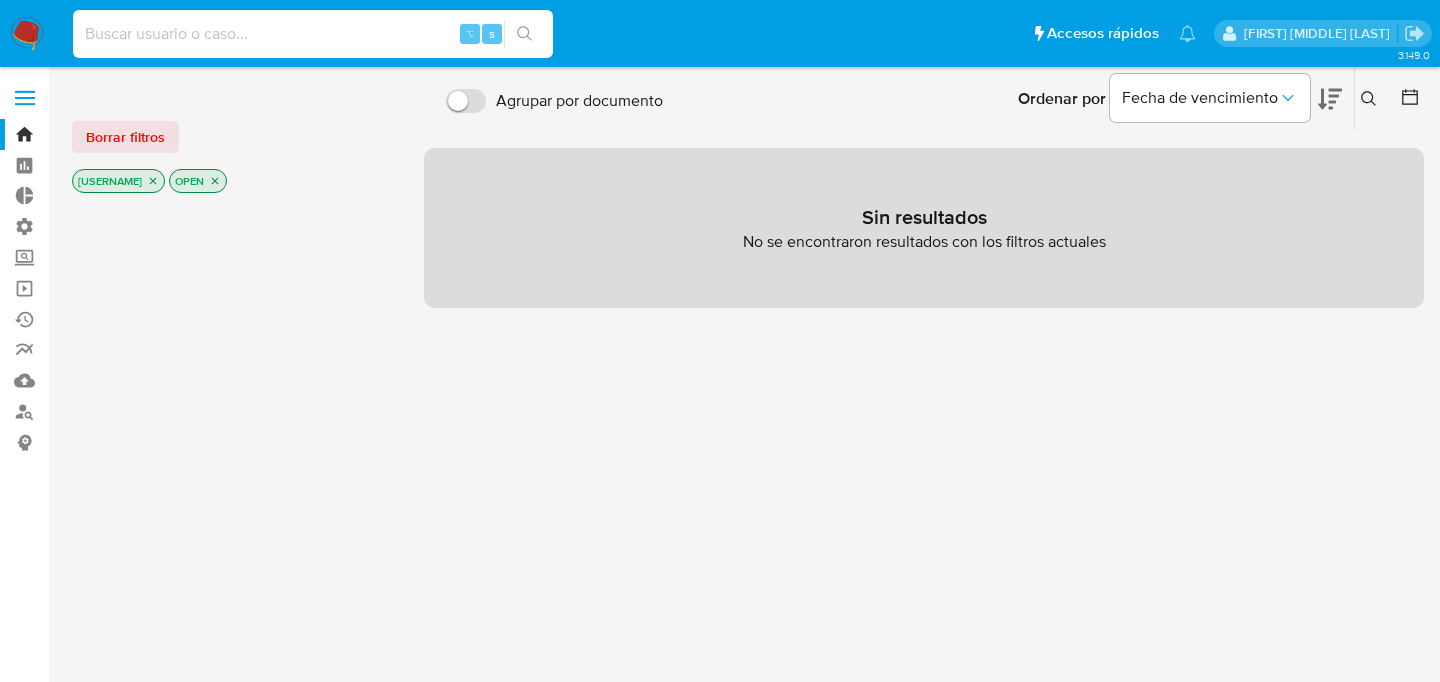 click at bounding box center [313, 34] 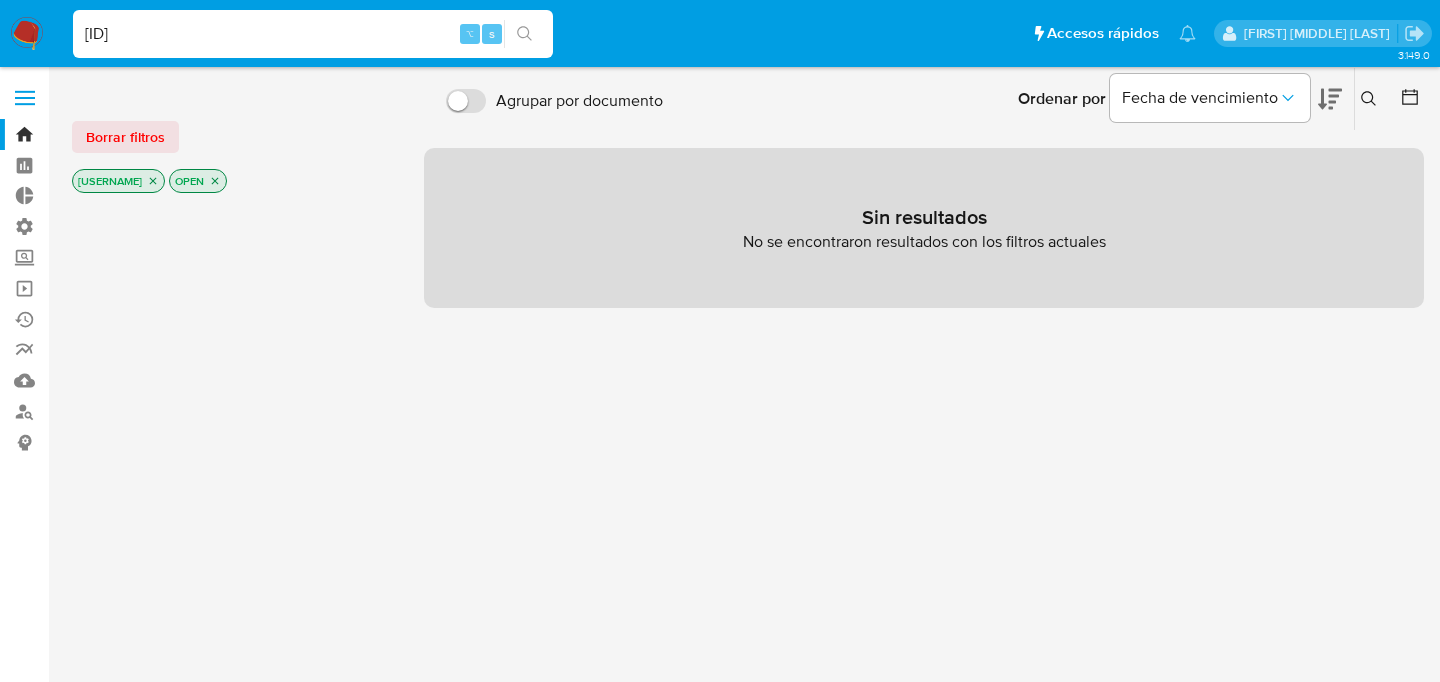 type on "[ID]" 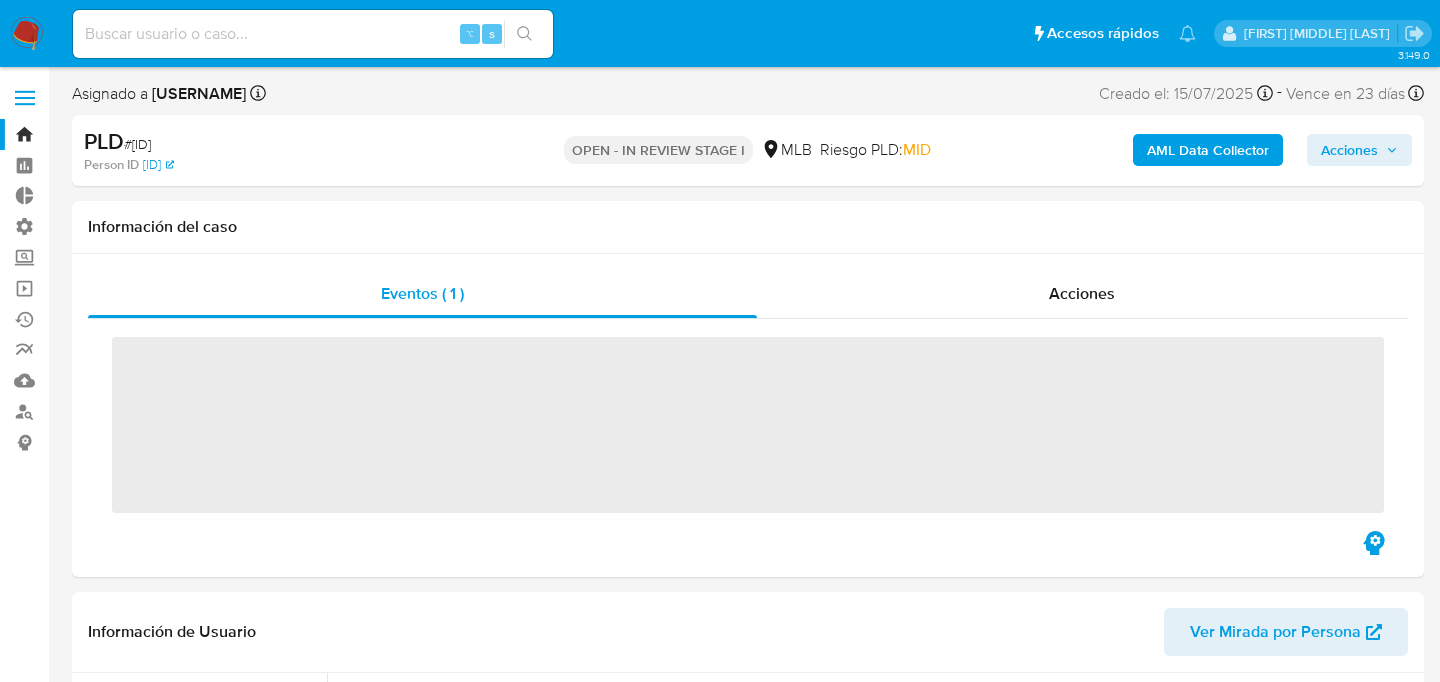scroll, scrollTop: 845, scrollLeft: 0, axis: vertical 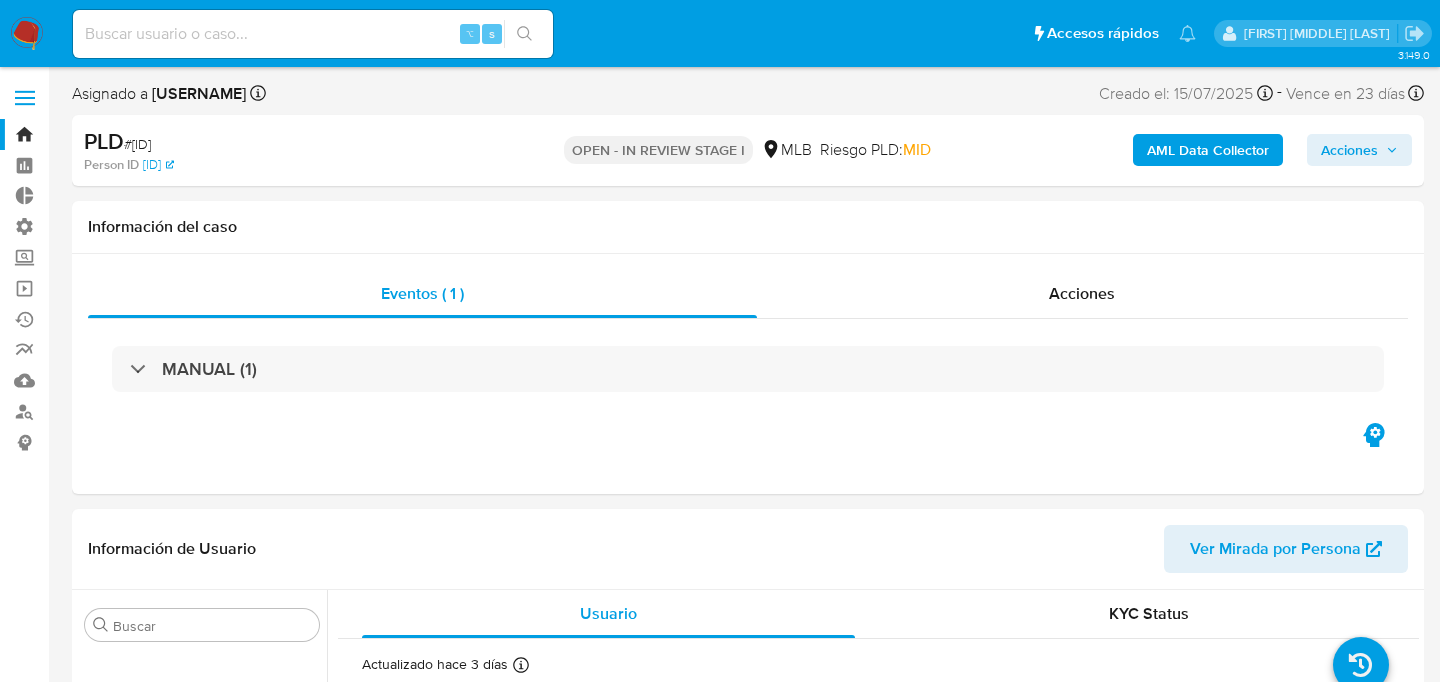 click on "AML Data Collector" at bounding box center [1208, 150] 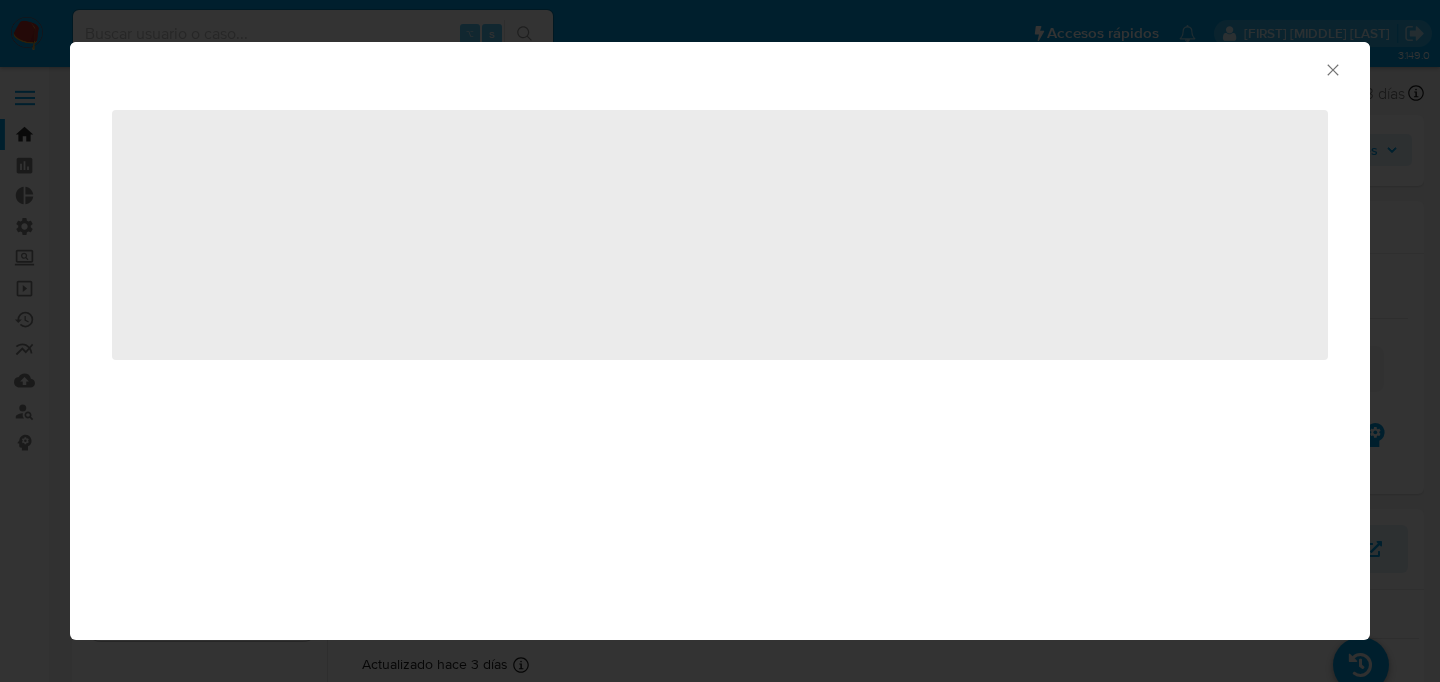 select on "10" 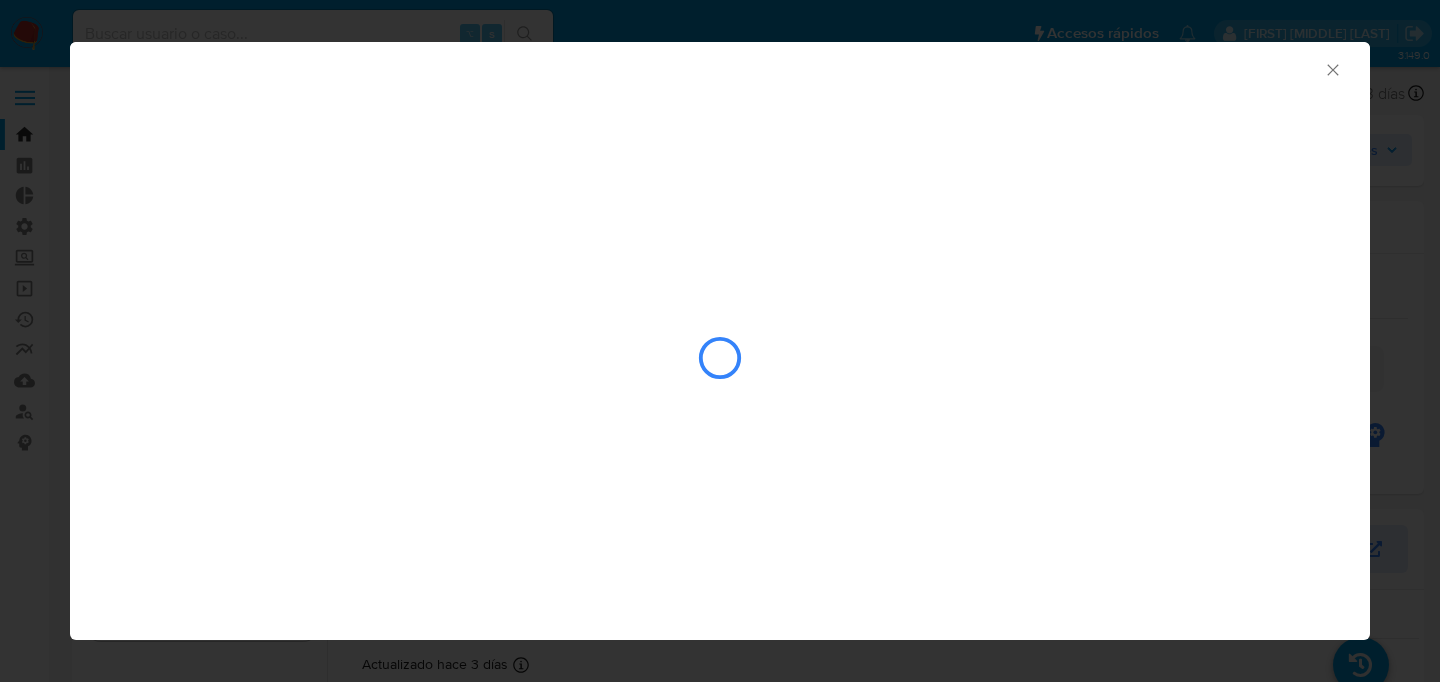 click at bounding box center [720, 296] 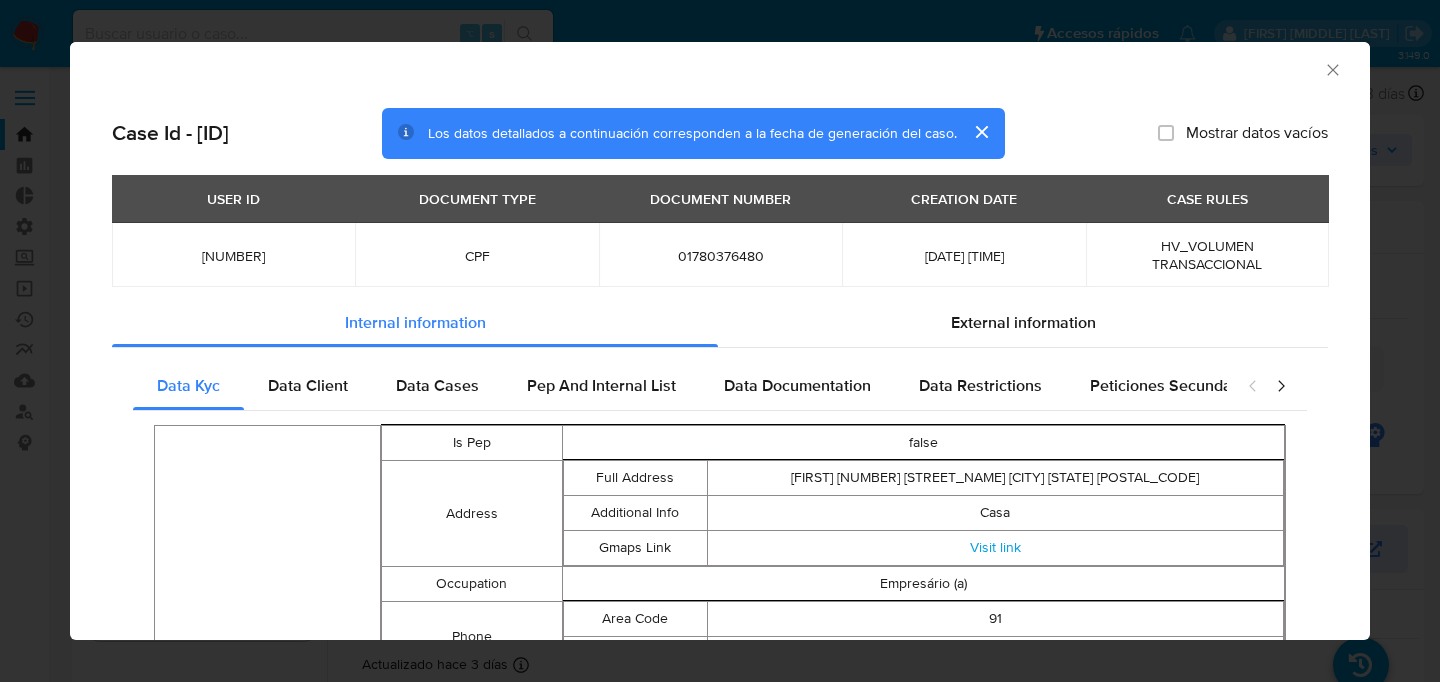 click on "Data Kyc Data Client Data Cases Pep And Internal List Data Documentation Data Restrictions Peticiones Secundarias Data Minority Data Credits Person Is Pep false Address Full Address [FIRST] [NUMBER] [STREET_NAME] [CITY] [STATE] [POSTAL_CODE] Additional Info Casa Gmaps Link Visit link Occupation Empresário (a) Phone Area Code [AREA] Number [PHONE] Email Address [EMAIL] Nationality BR Income [NUMBER] Identification Type CPF Number [NUMBER] Birthdate [DATE] Other Identifications Type rg Gender M Identification Number [NUMBER] Type CPF Names Preferred Full [COMPANY_NAME] Legal [FIRST] [MIDDLE] [LAST] Brand [COMPANY_NAME] Site Id MLB Entity Type person Kyc Knowledge Level verified Date Last Update [DATE]T[TIME]Z" at bounding box center [720, 825] 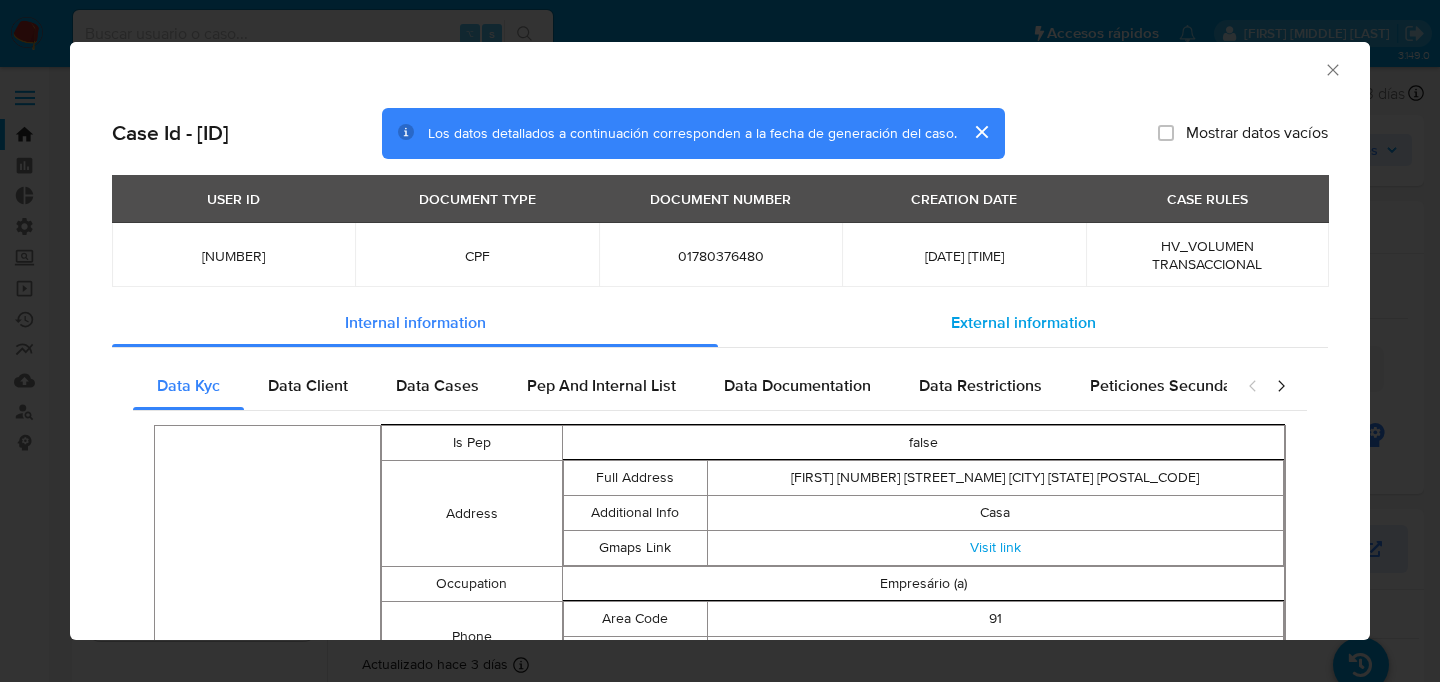 click on "External information" at bounding box center (1023, 323) 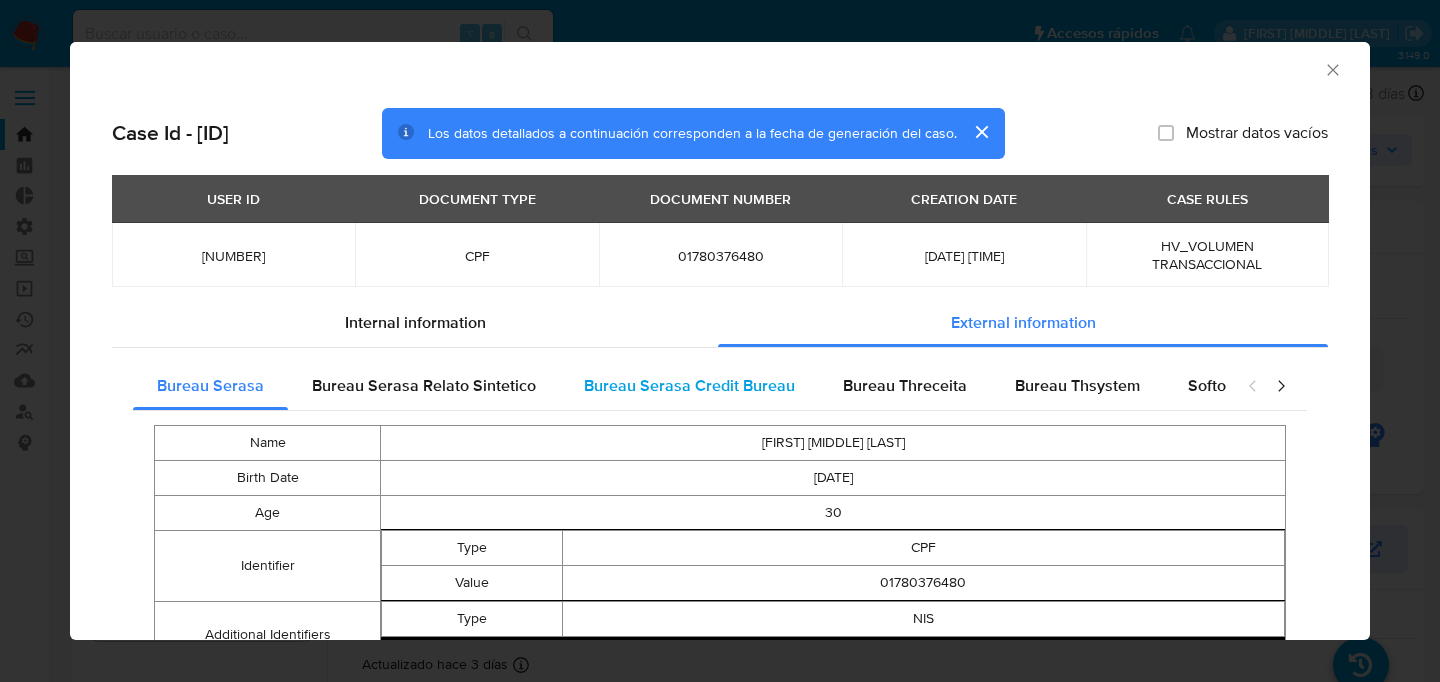 click on "Bureau Serasa Credit Bureau" at bounding box center (689, 385) 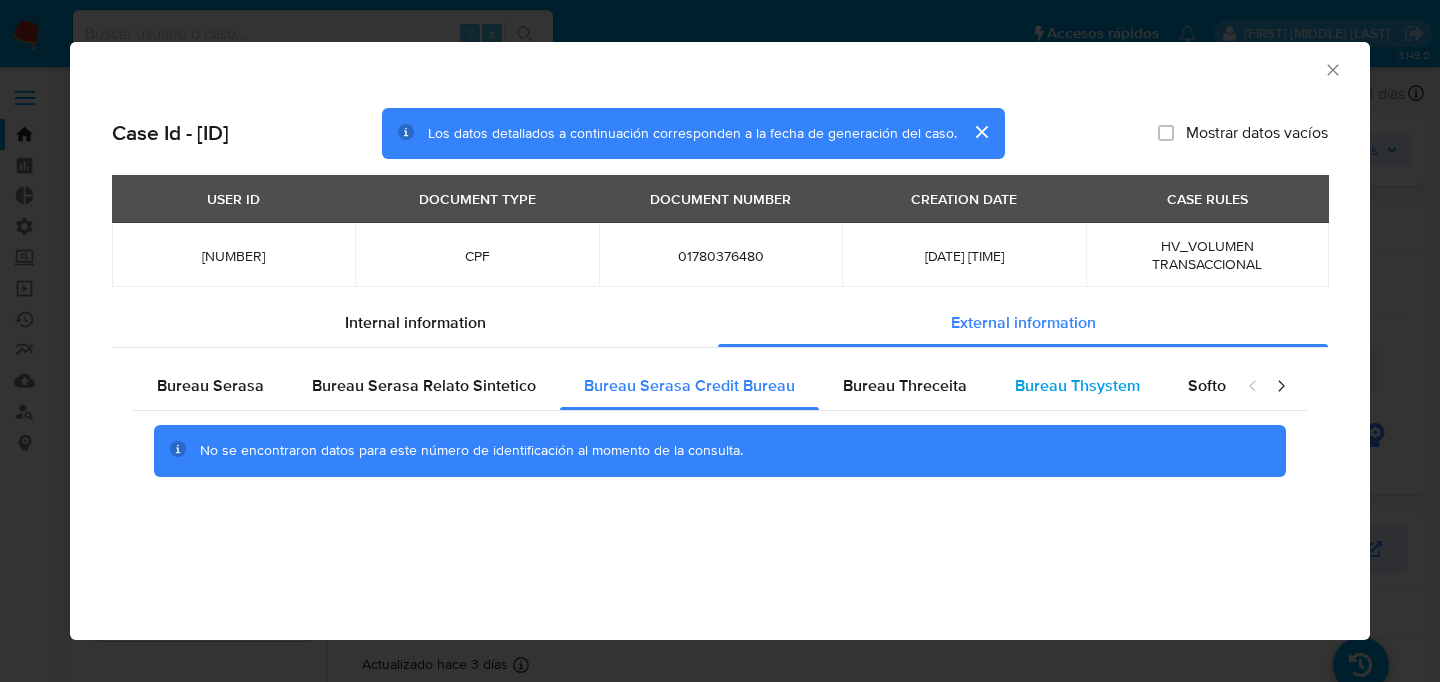 click on "Bureau Thsystem" at bounding box center (1077, 386) 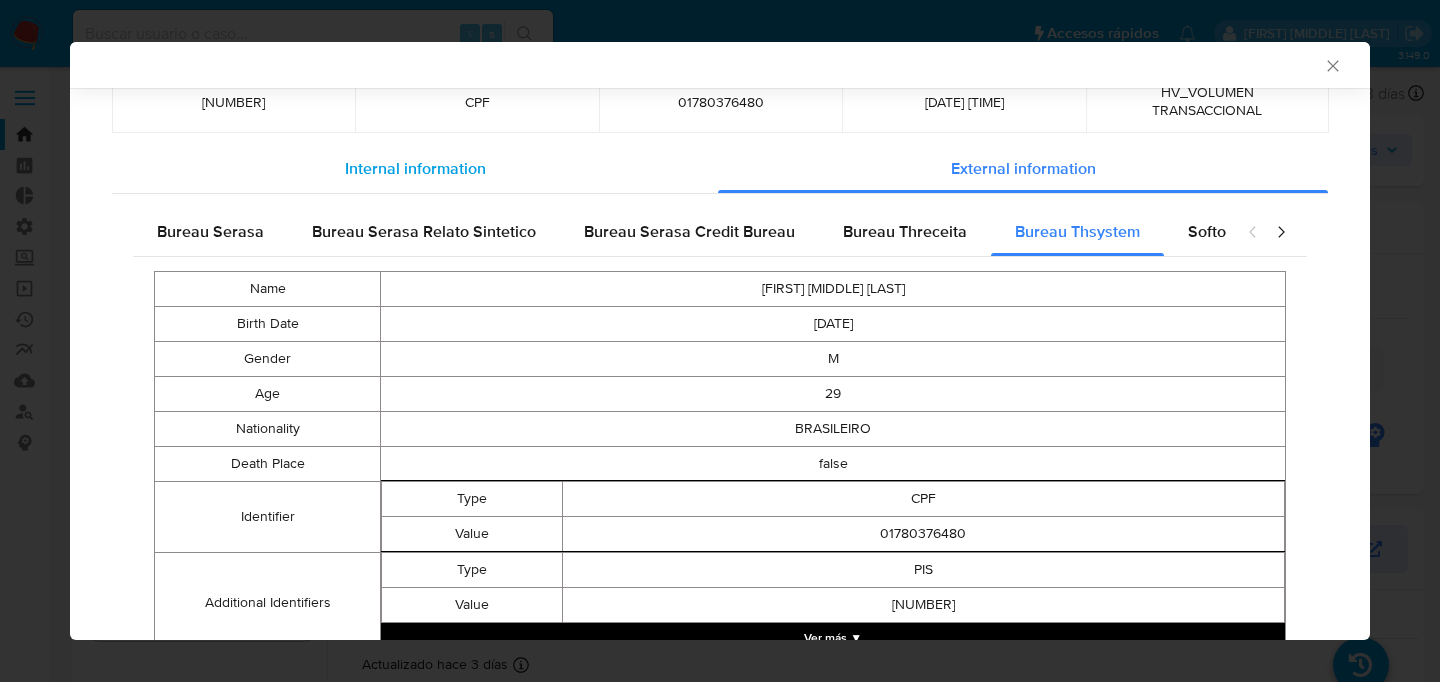 scroll, scrollTop: 151, scrollLeft: 0, axis: vertical 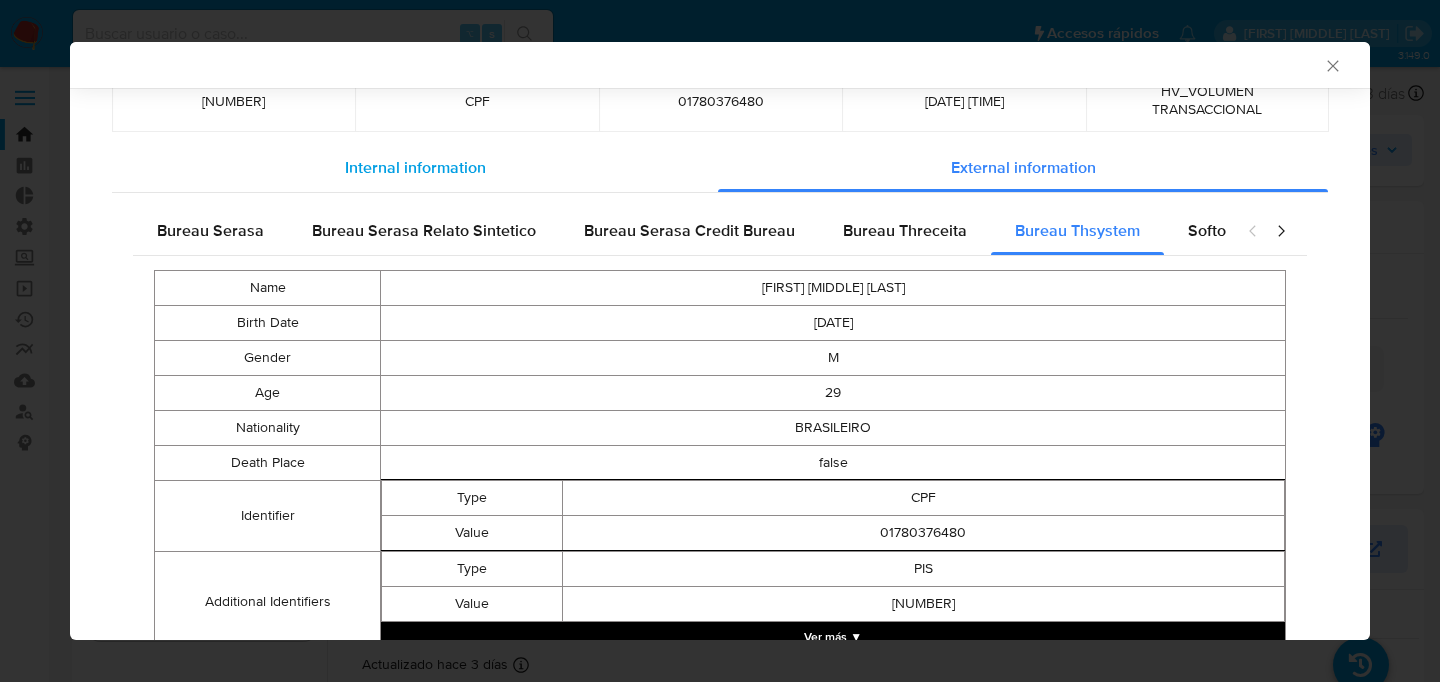 click on "Internal information" at bounding box center [415, 168] 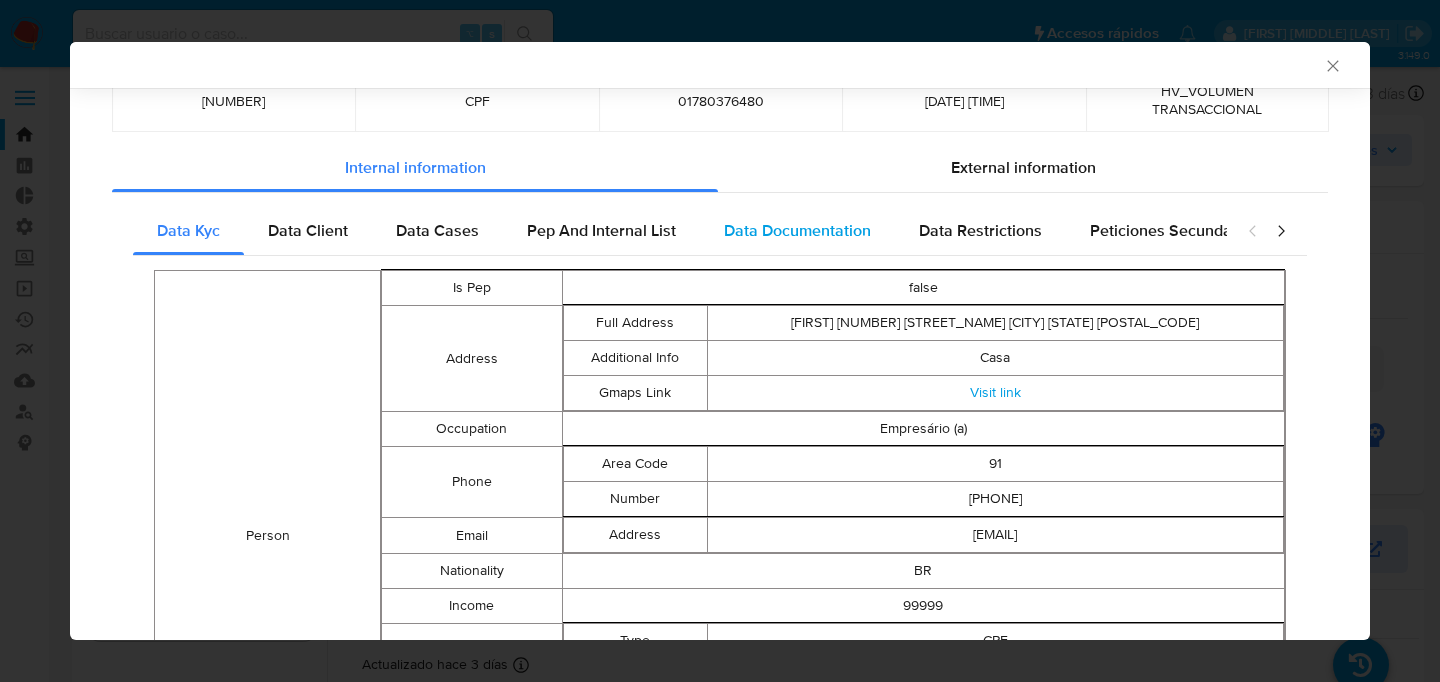 click on "Data Documentation" at bounding box center (797, 230) 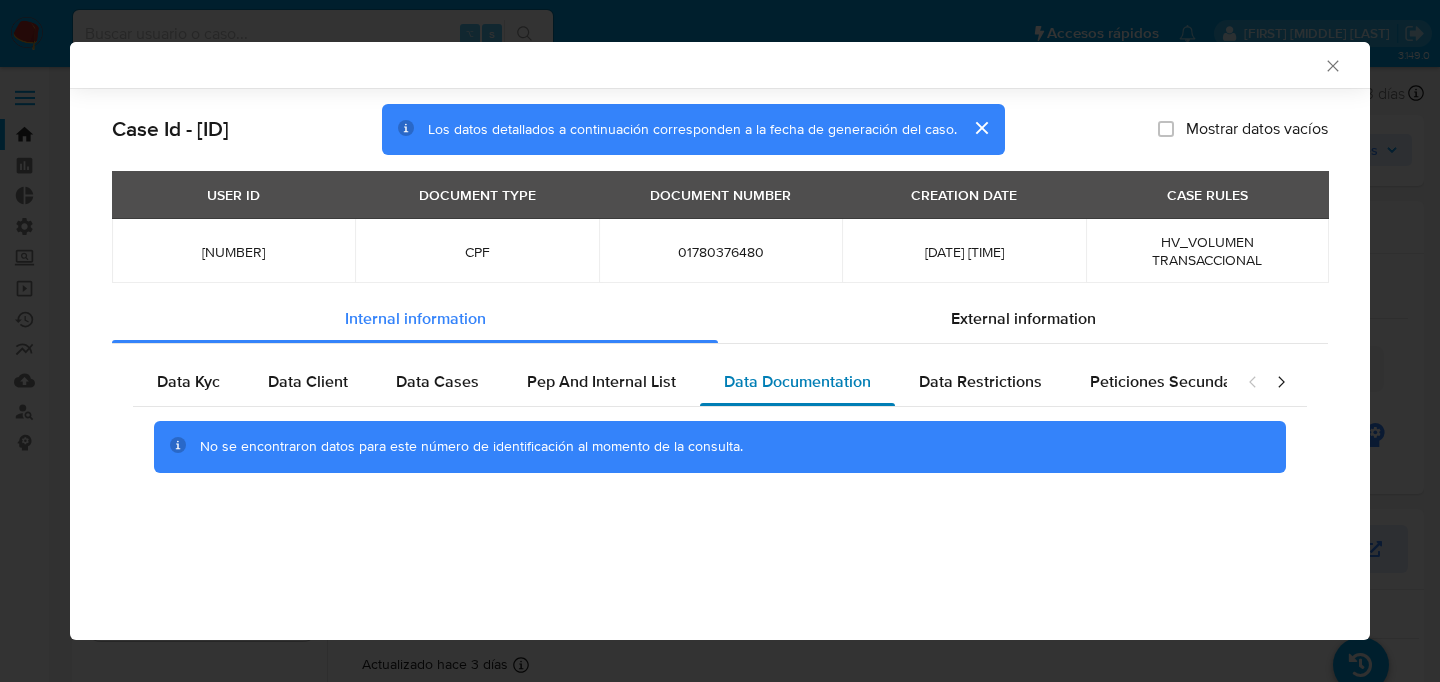 scroll, scrollTop: 0, scrollLeft: 0, axis: both 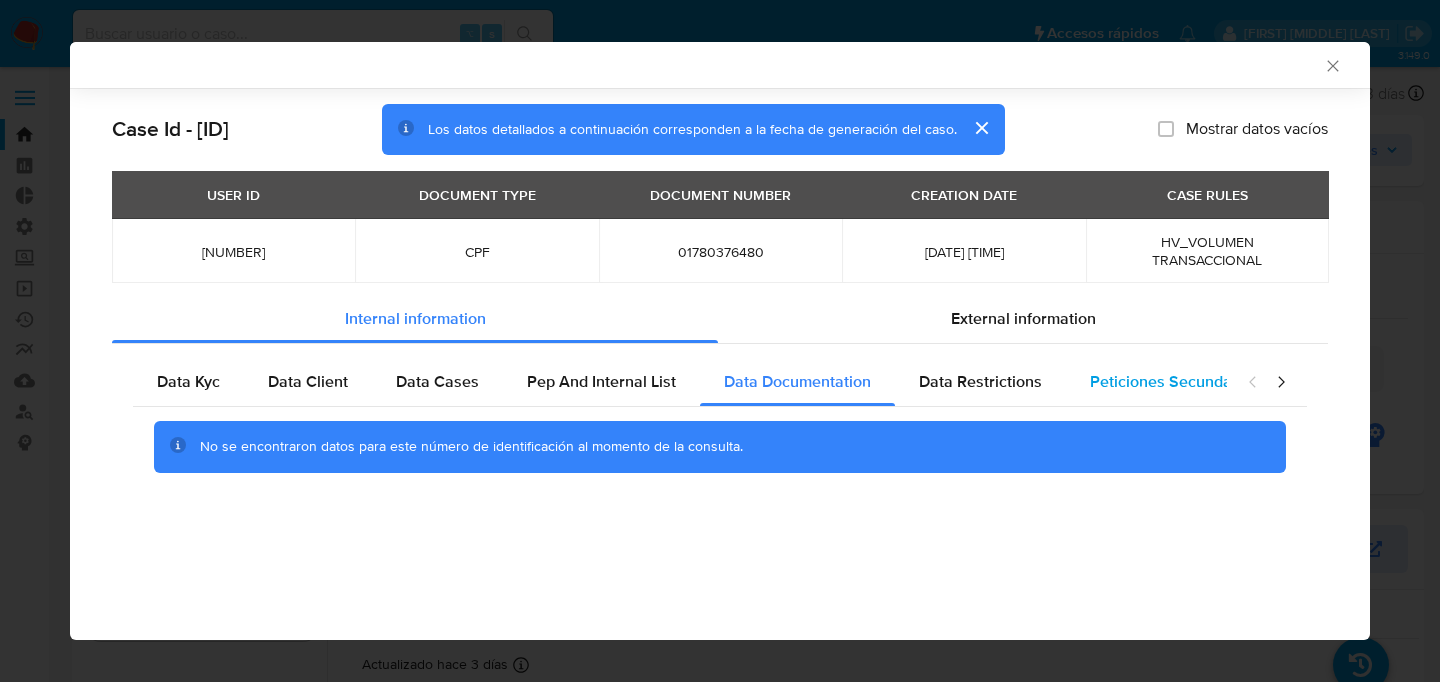 click on "Peticiones Secundarias" at bounding box center [1174, 381] 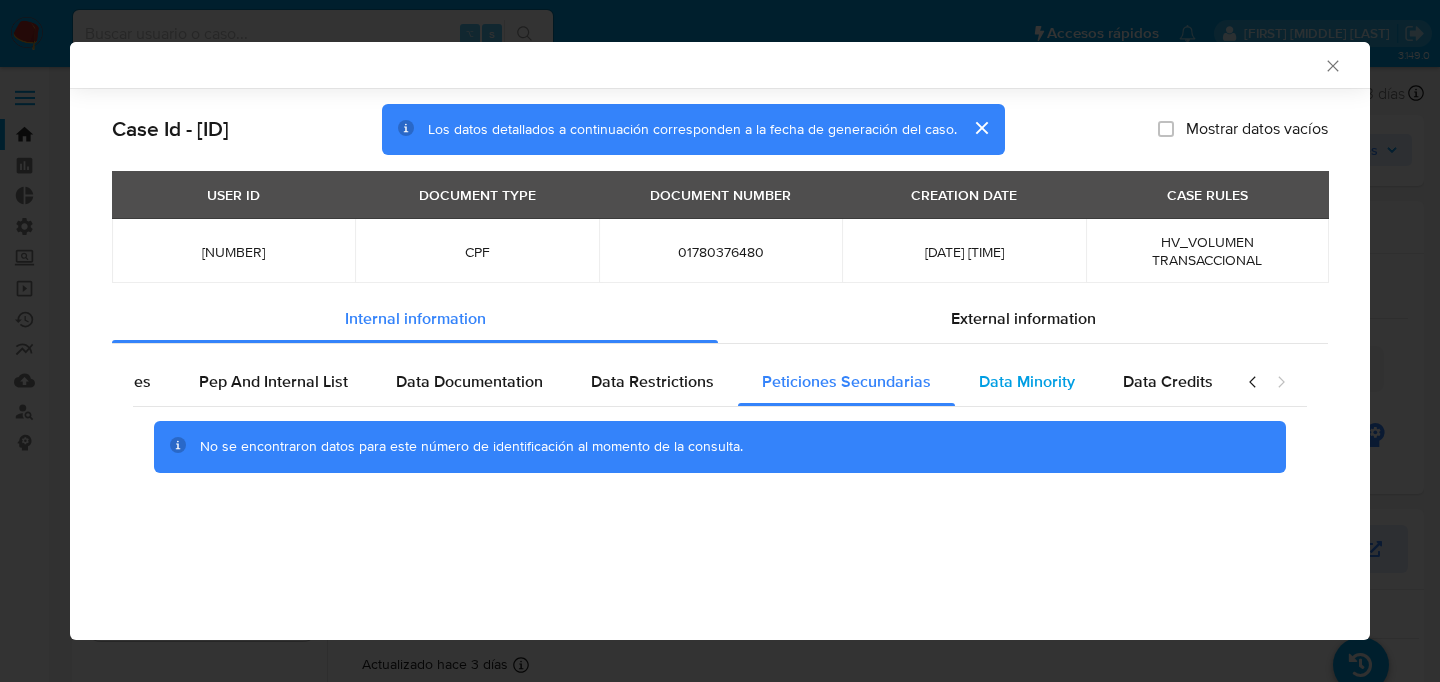 scroll, scrollTop: 0, scrollLeft: 328, axis: horizontal 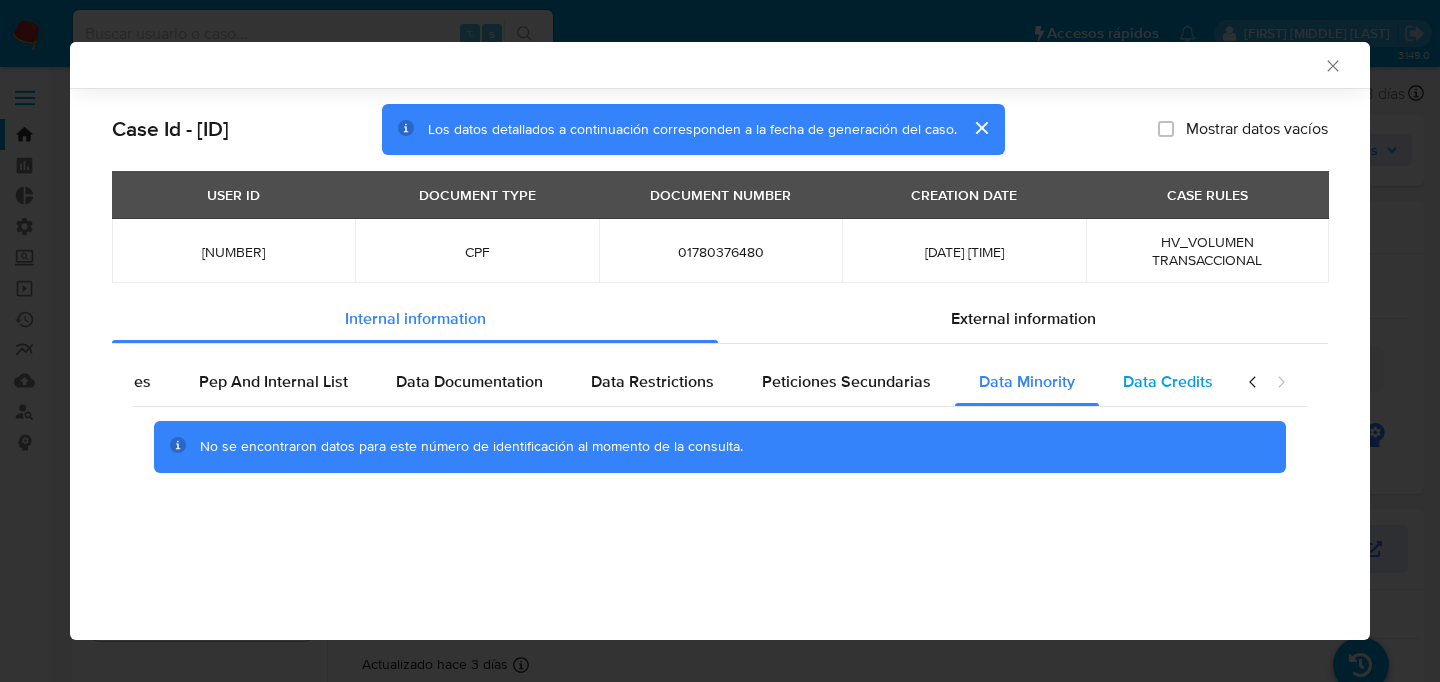click on "Data Credits" at bounding box center [1168, 381] 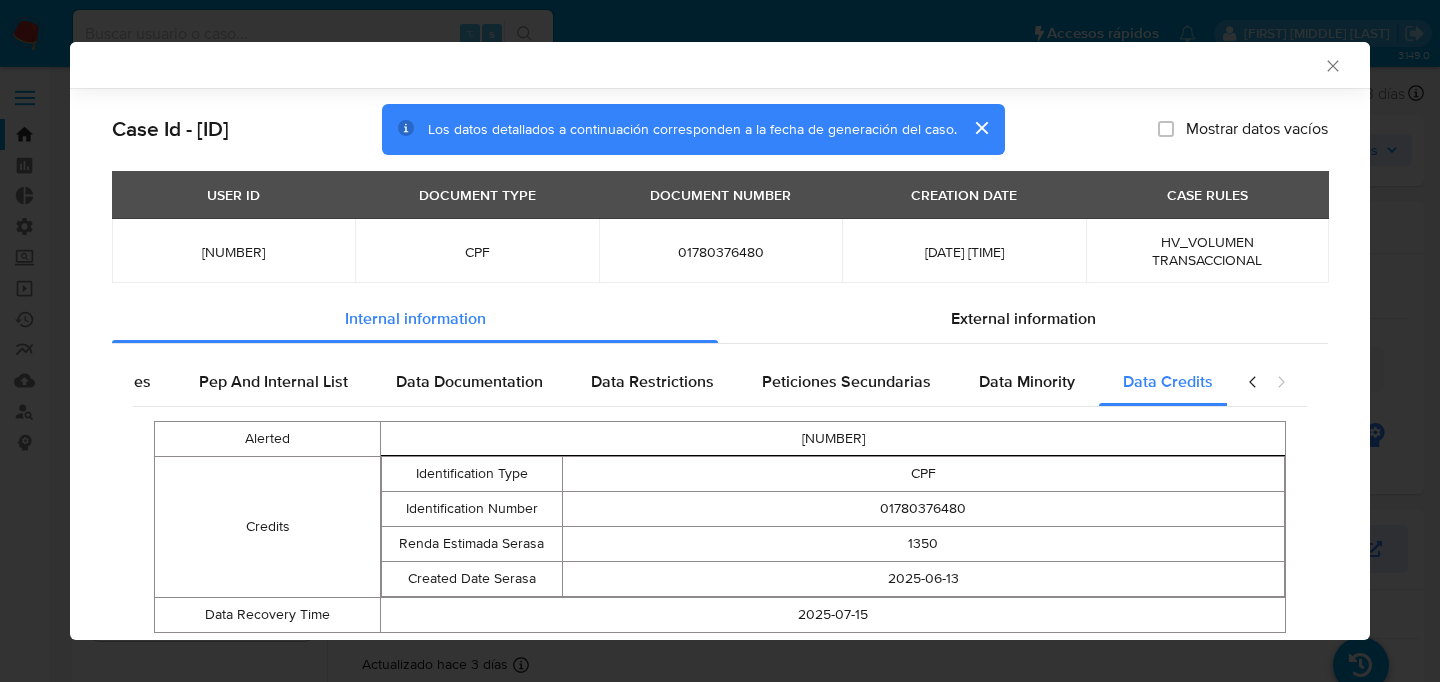 scroll, scrollTop: 63, scrollLeft: 0, axis: vertical 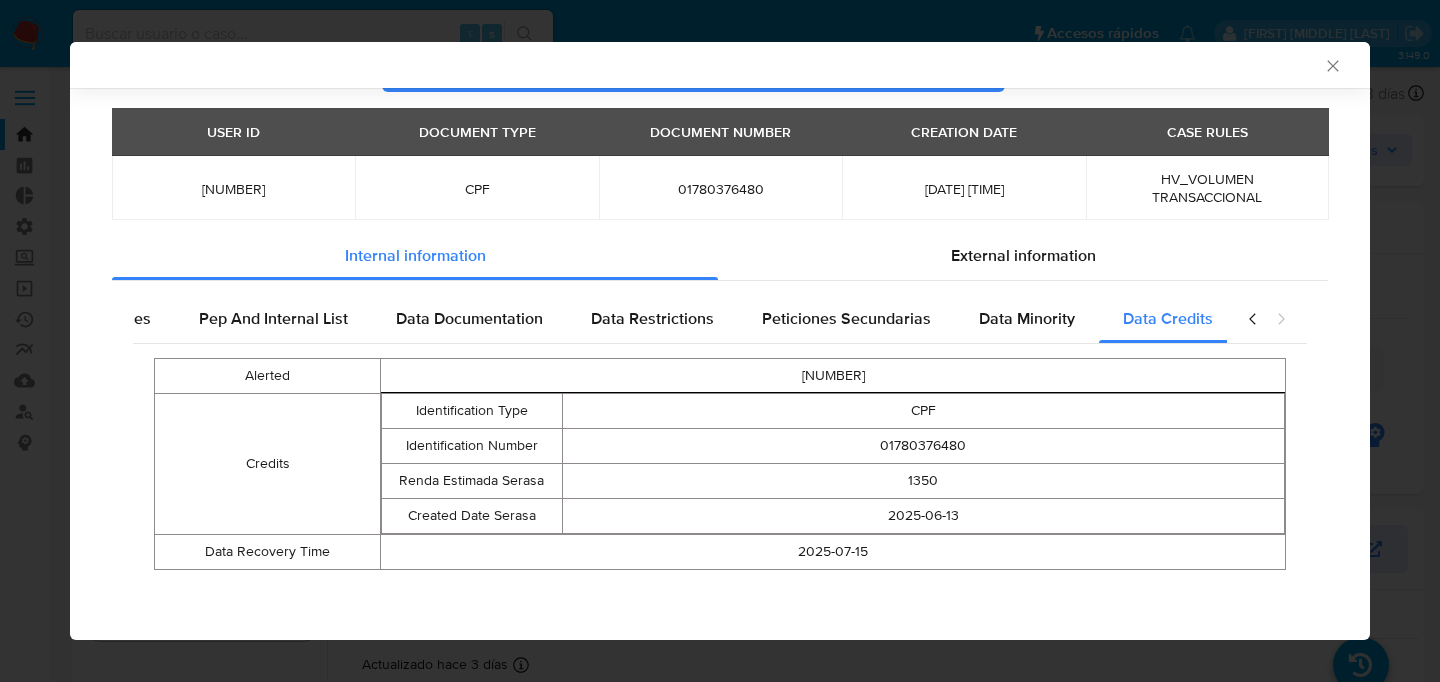 click on "2025-06-13" at bounding box center (923, 516) 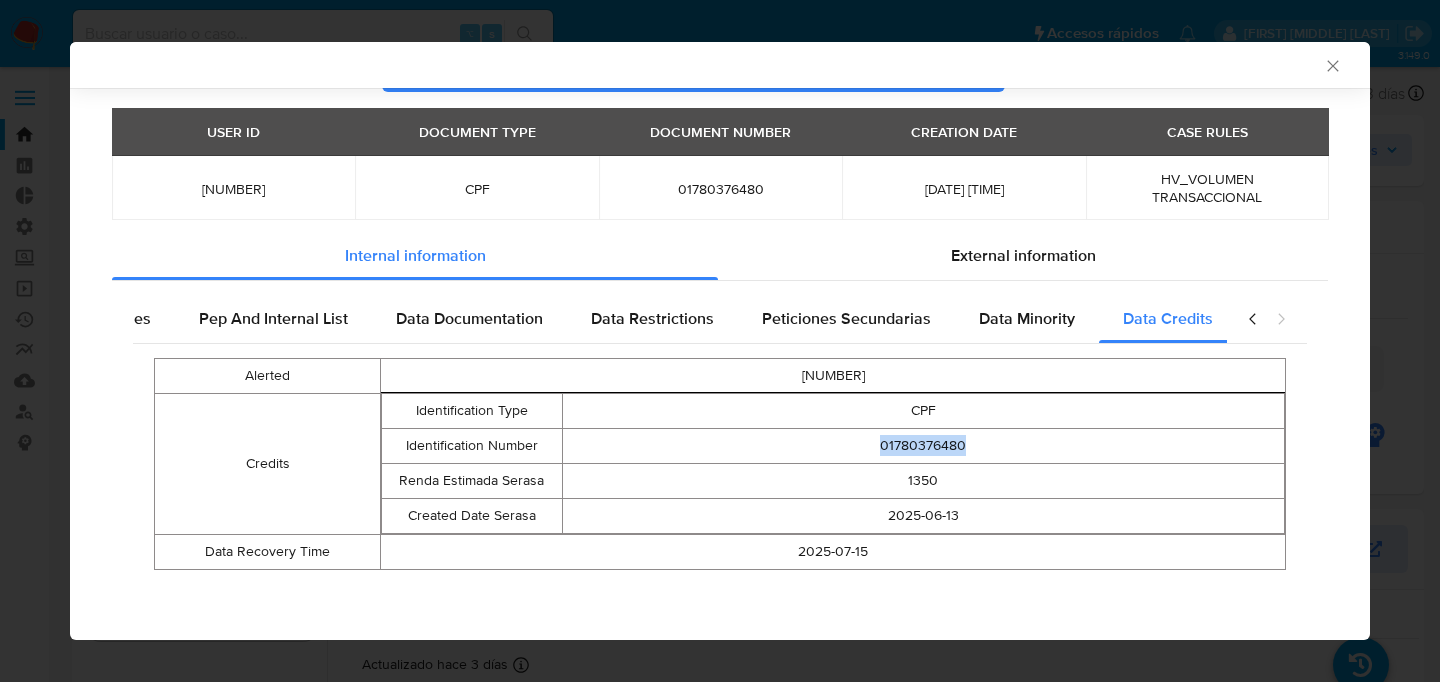 click on "01780376480" at bounding box center [923, 446] 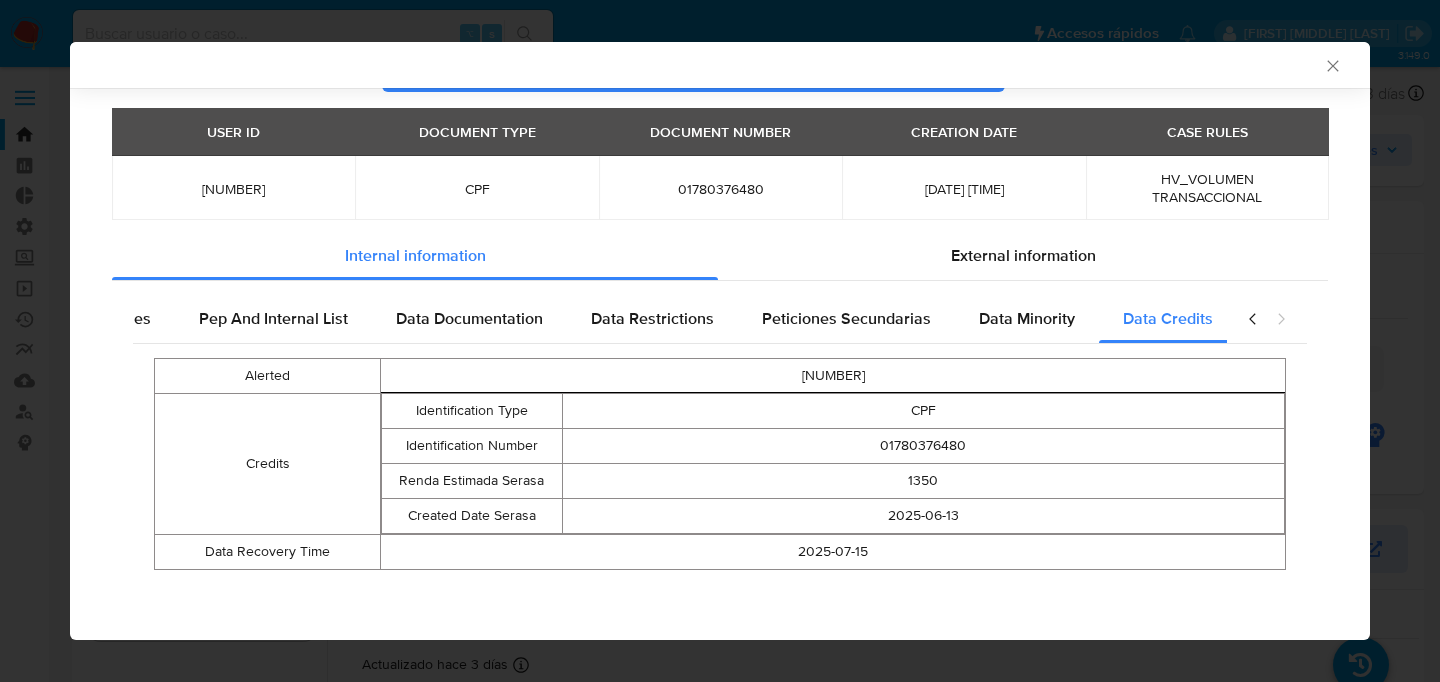 click on "1350" at bounding box center (923, 481) 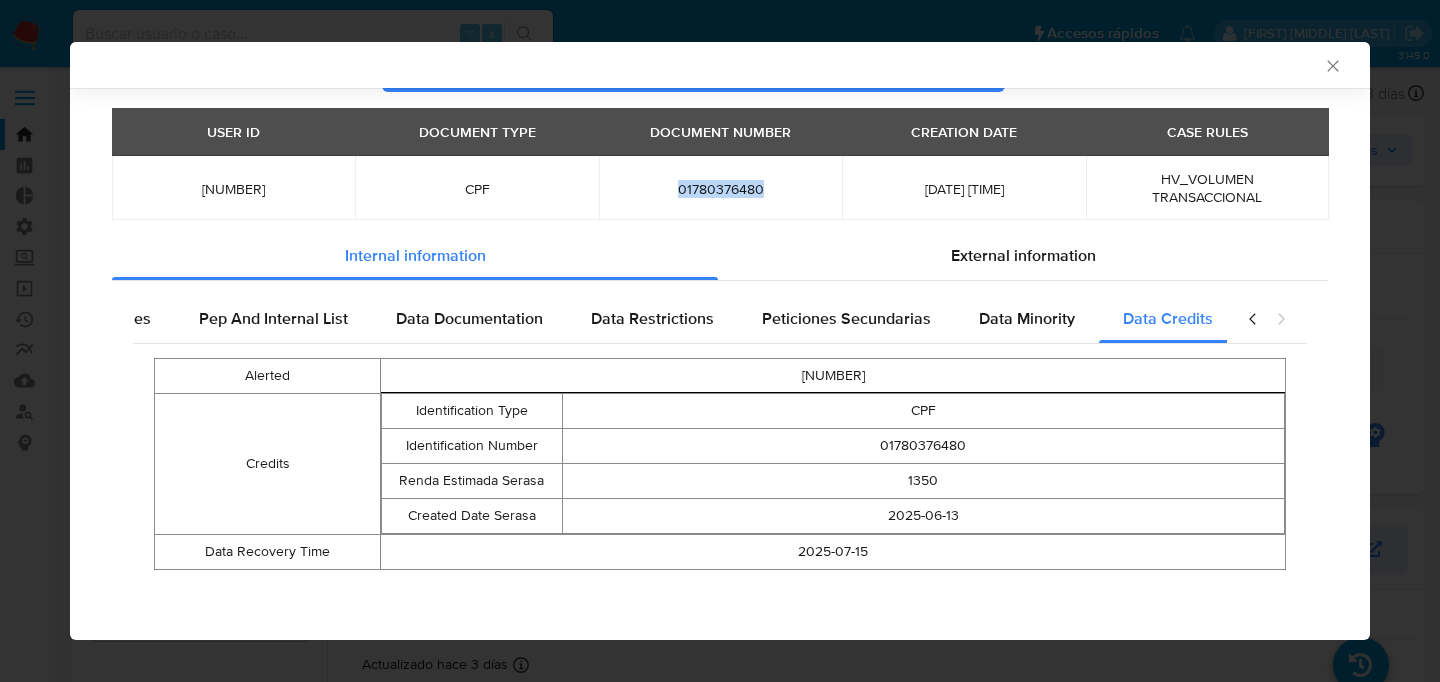 click on "01780376480" at bounding box center (923, 446) 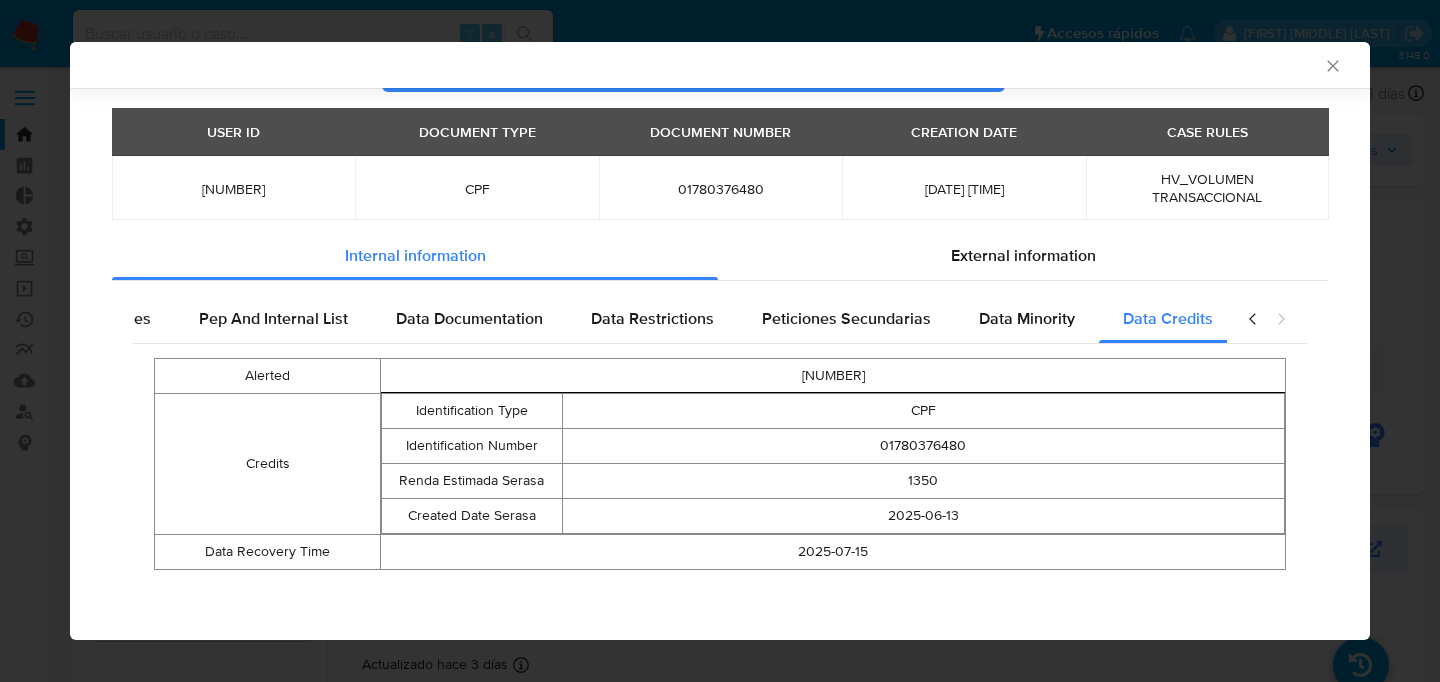 click on "1350" at bounding box center [923, 481] 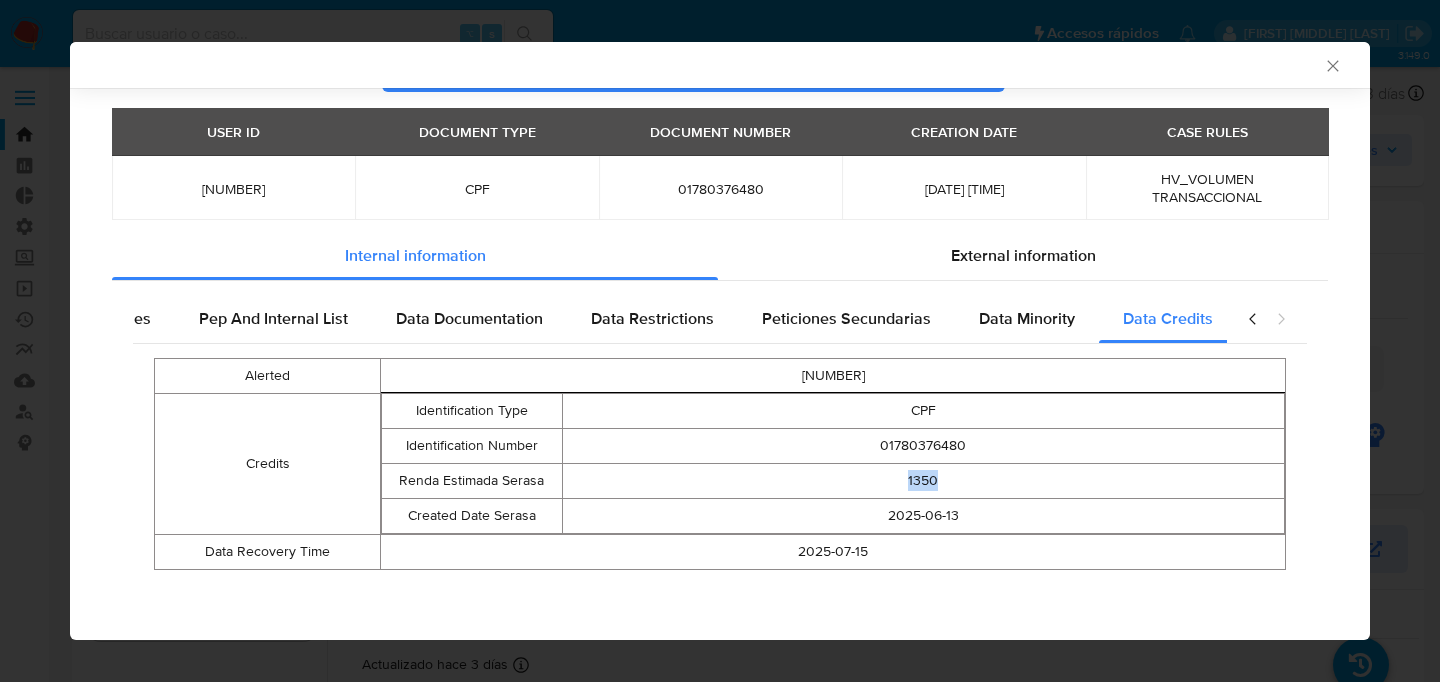 click on "1350" at bounding box center (923, 481) 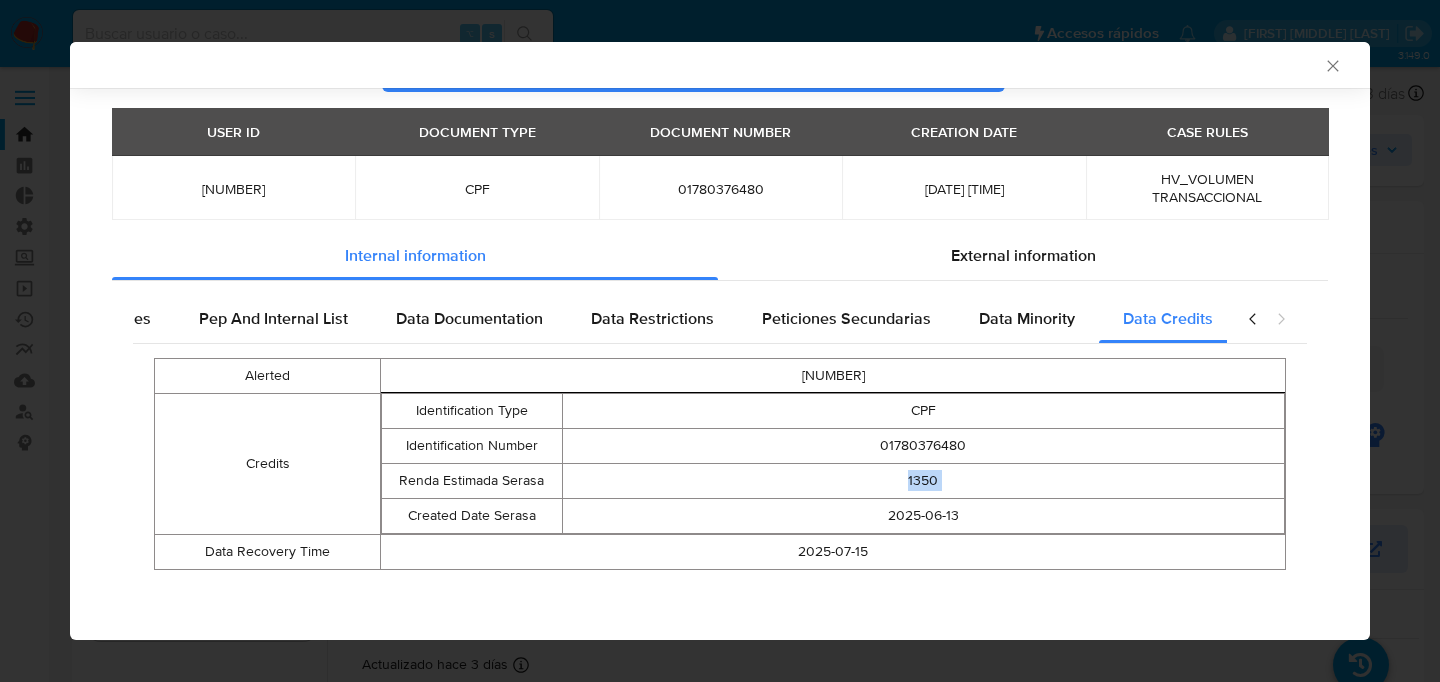 click on "1350" at bounding box center [923, 481] 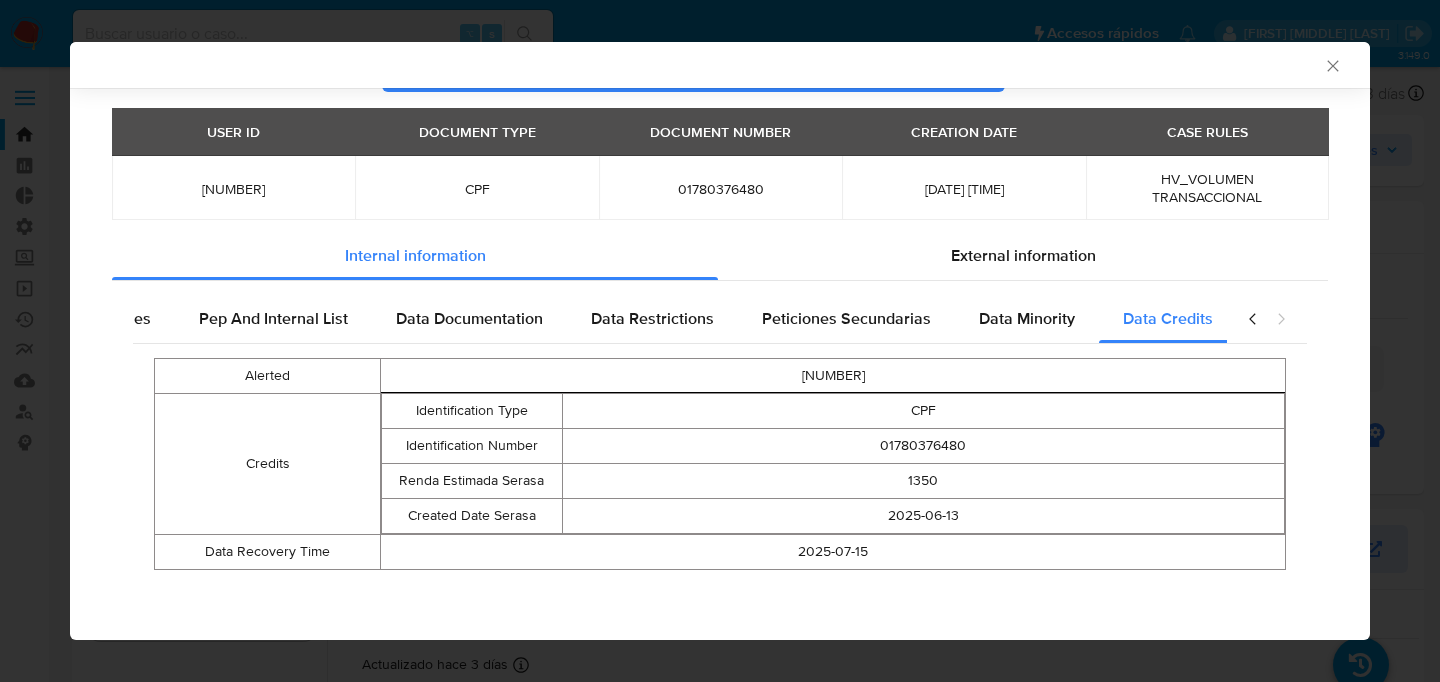 click on "2025-06-13" at bounding box center (923, 516) 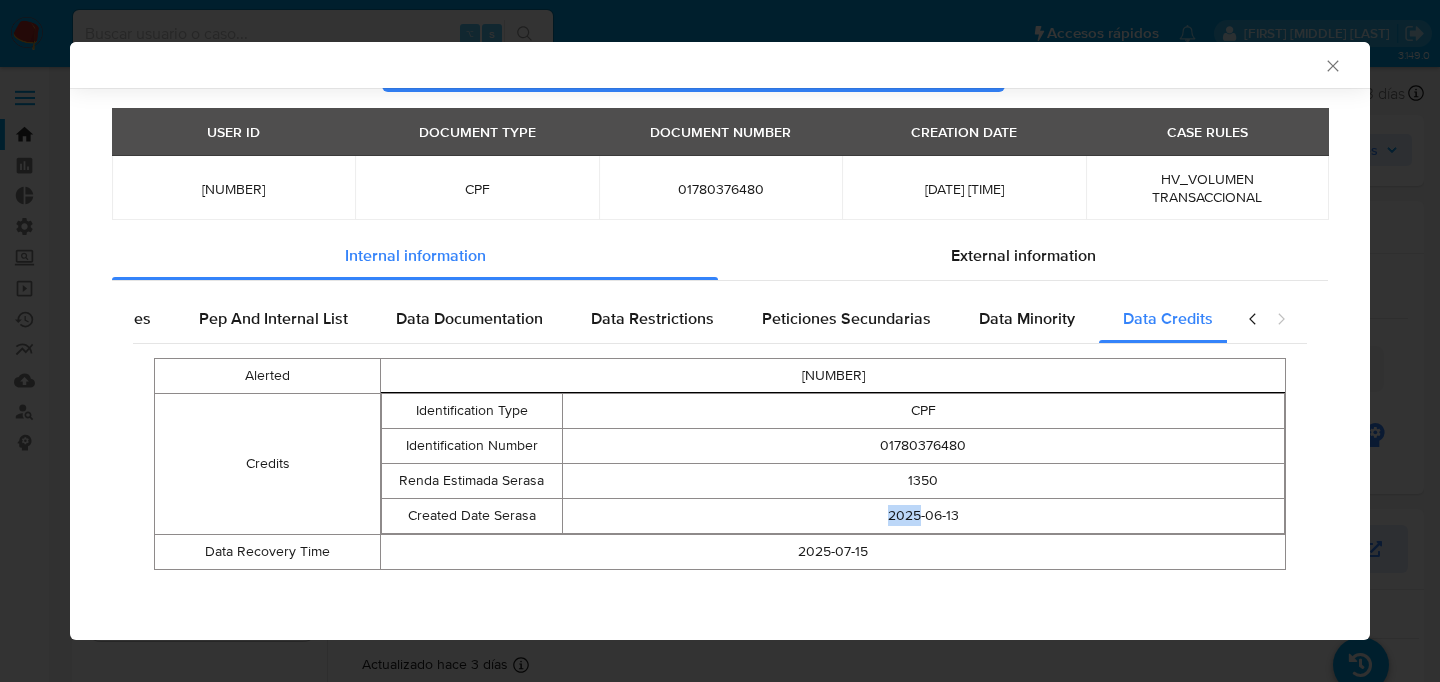 click on "2025-06-13" at bounding box center [923, 516] 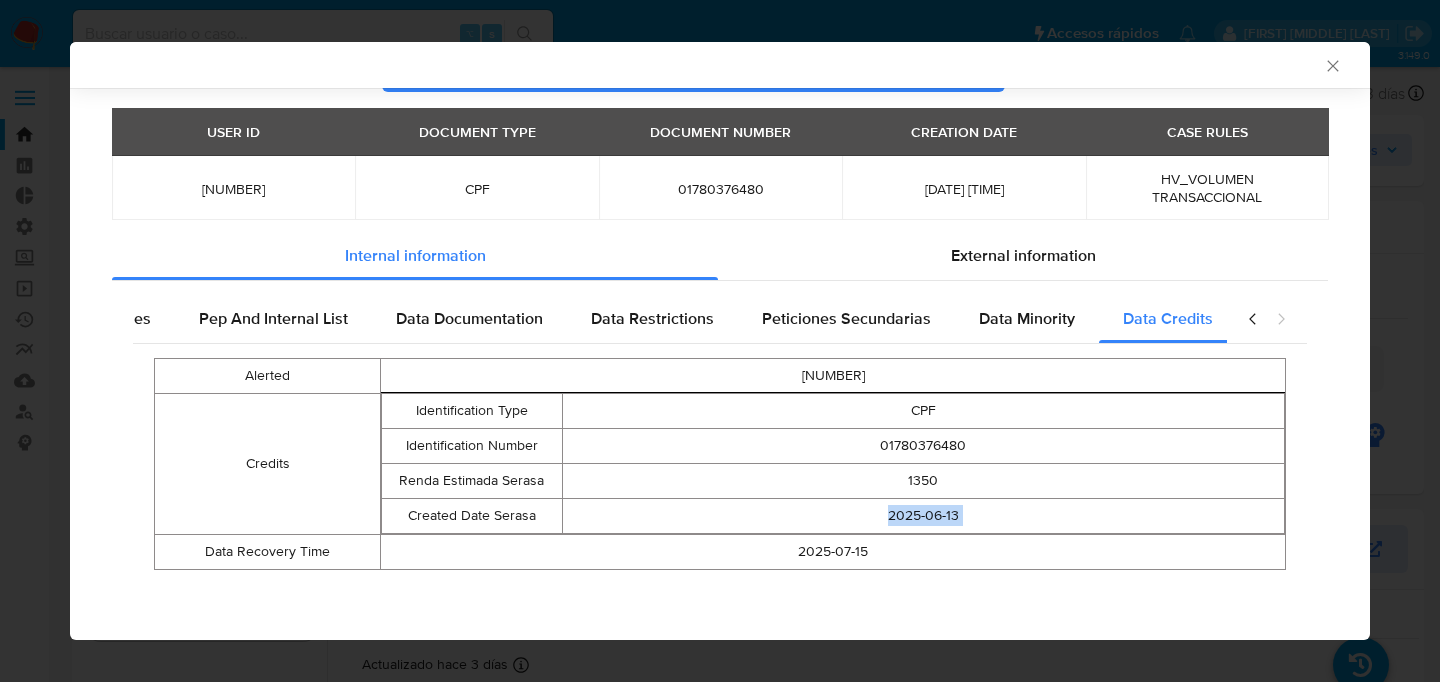 click on "2025-06-13" at bounding box center (923, 516) 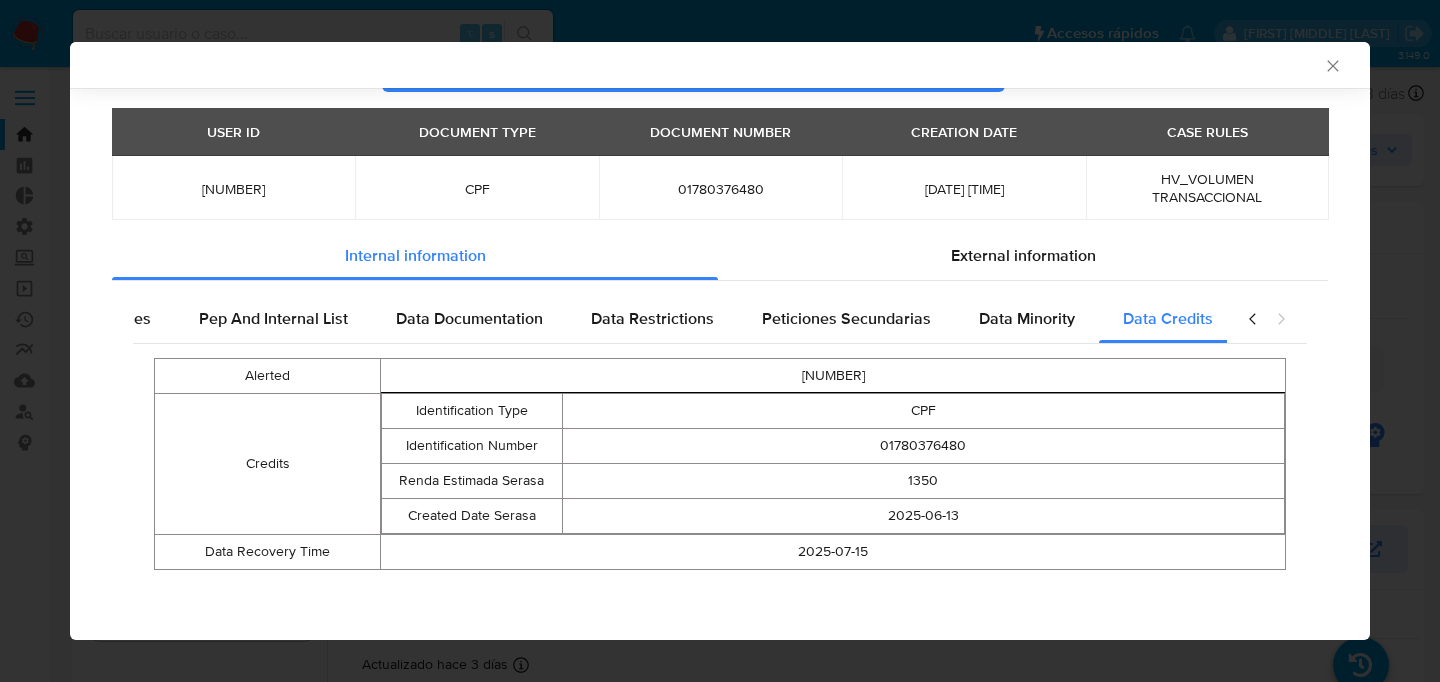 click on "01780376480" at bounding box center (923, 446) 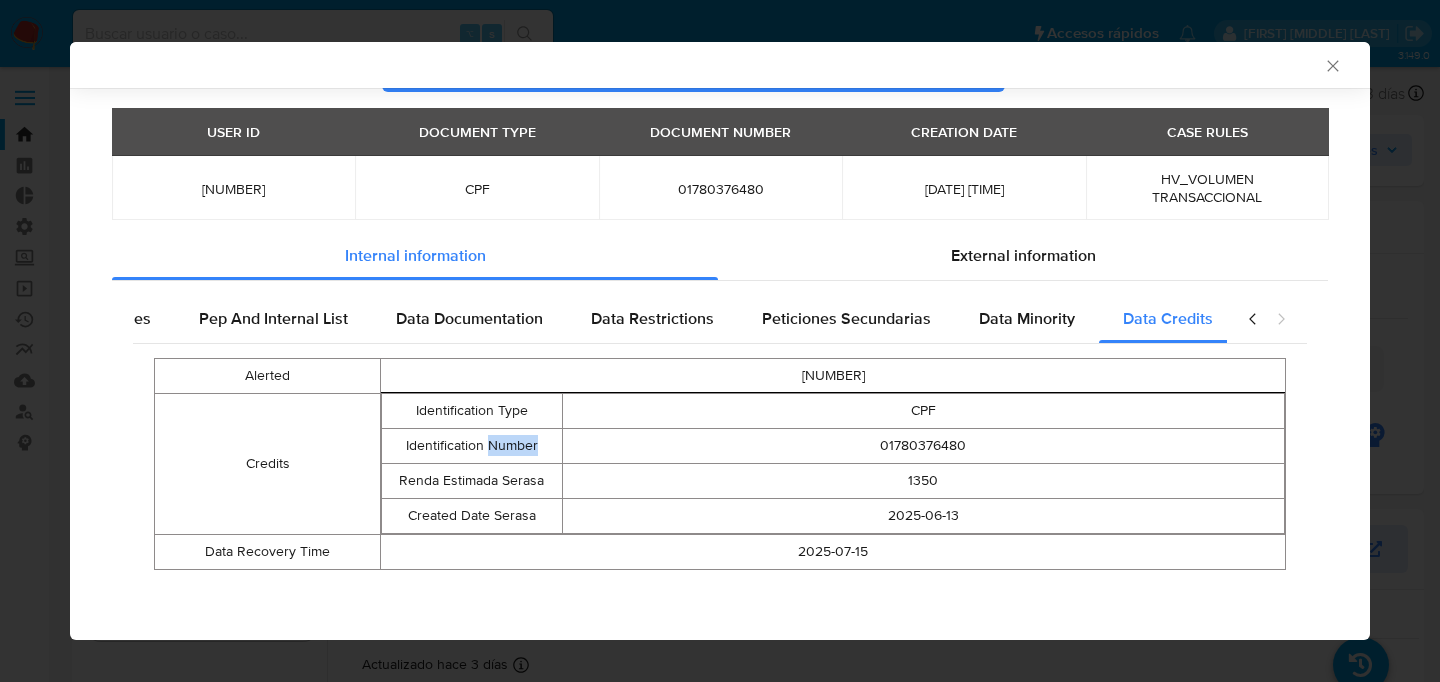 click on "Identification Number" at bounding box center (472, 446) 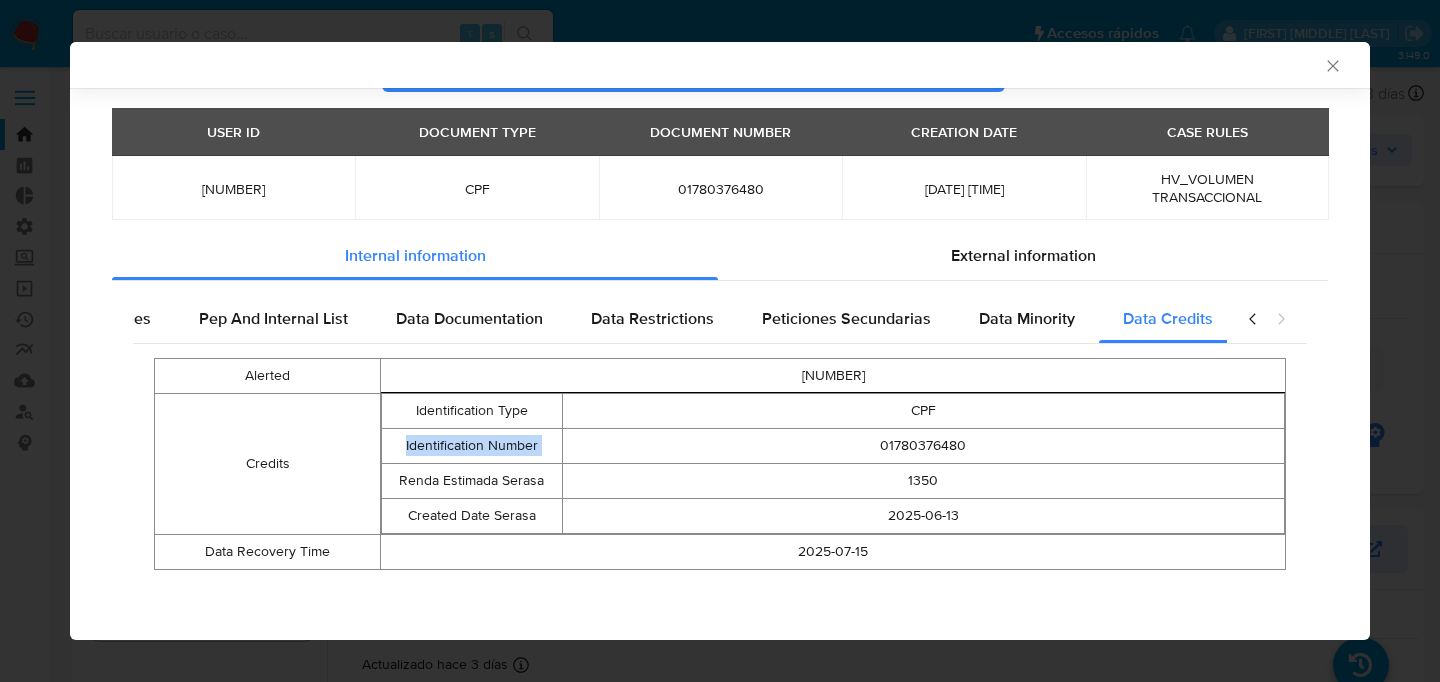 click on "Identification Number" at bounding box center (472, 446) 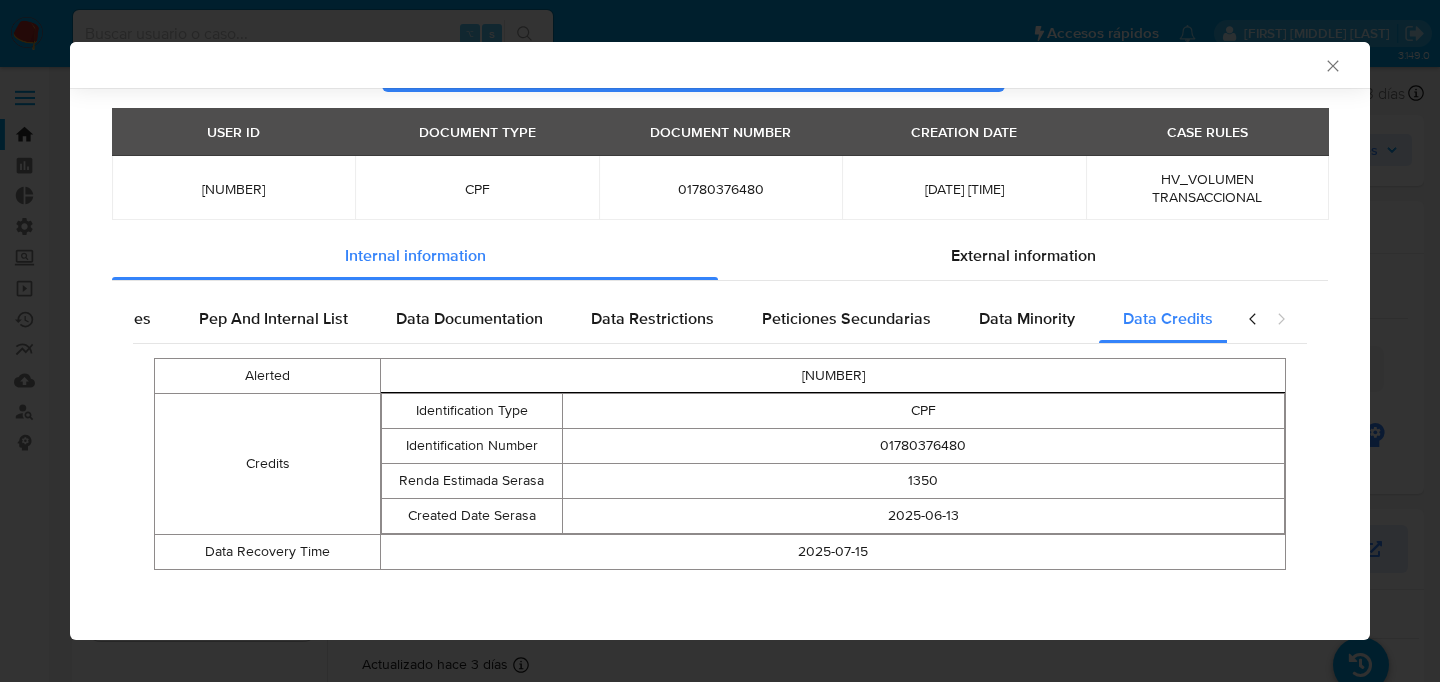 click on "Identification Type" at bounding box center (472, 411) 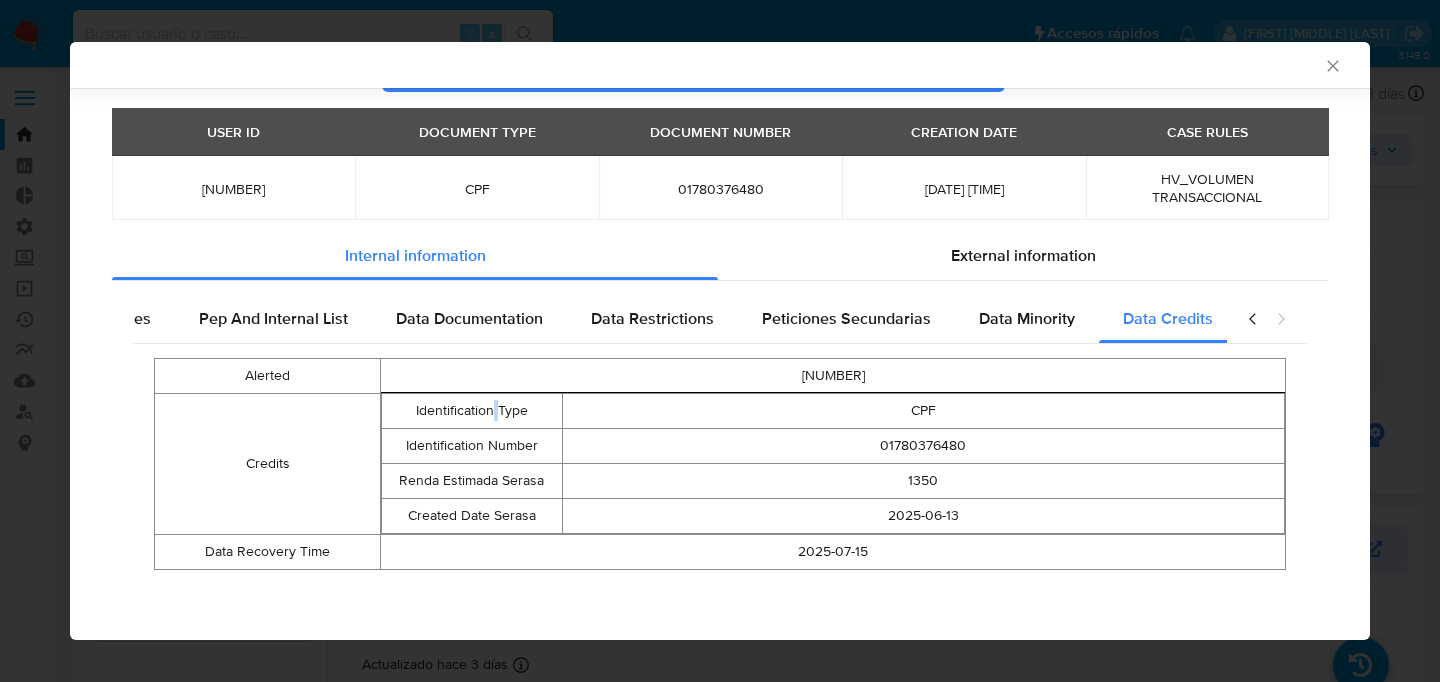 click on "Identification Type" at bounding box center (472, 411) 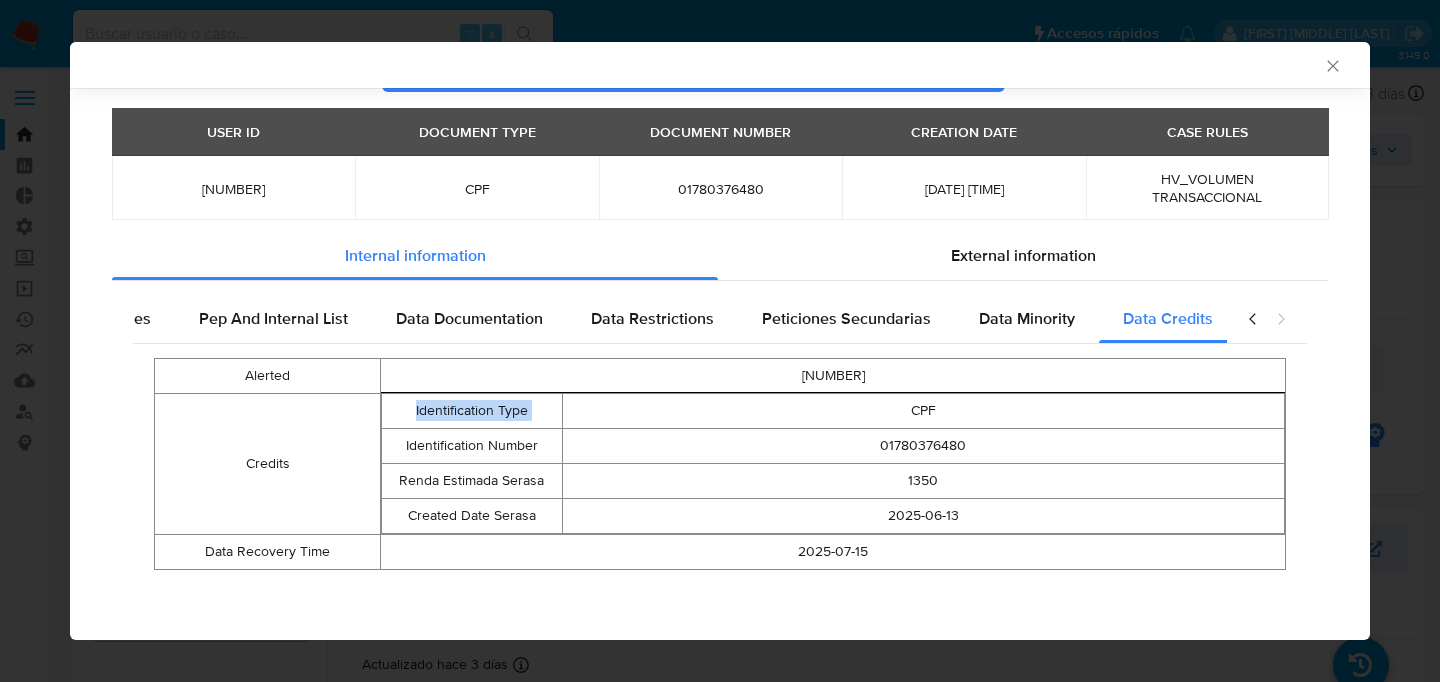 click on "Identification Type" at bounding box center [472, 411] 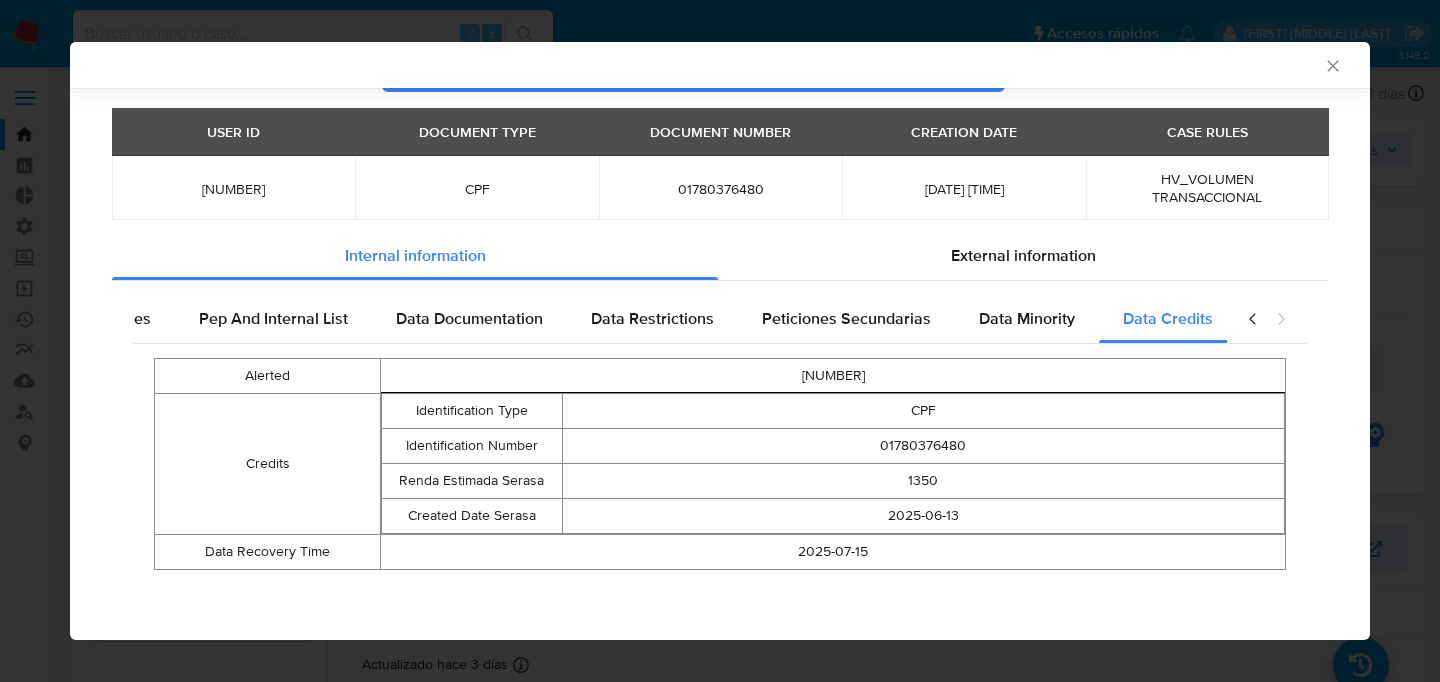 click on "1350" at bounding box center [923, 481] 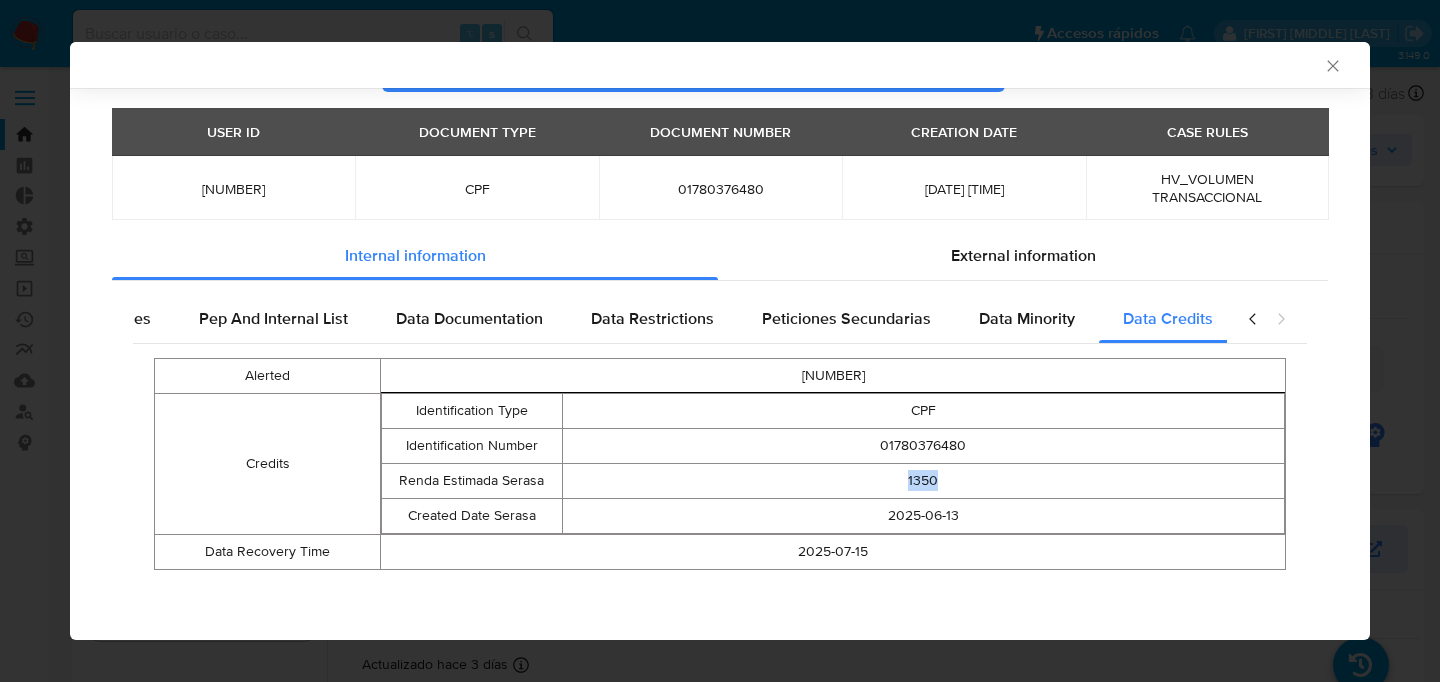 click on "1350" at bounding box center [923, 481] 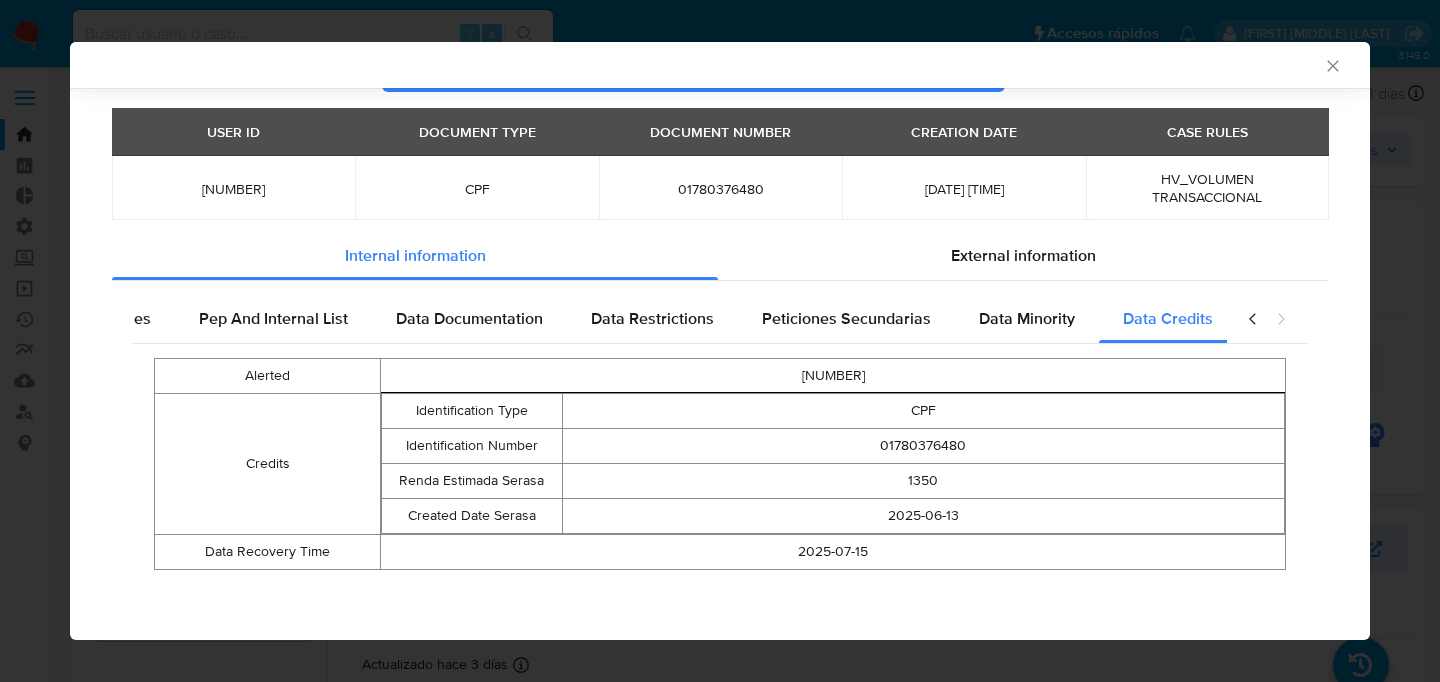 click on "1350" at bounding box center (923, 481) 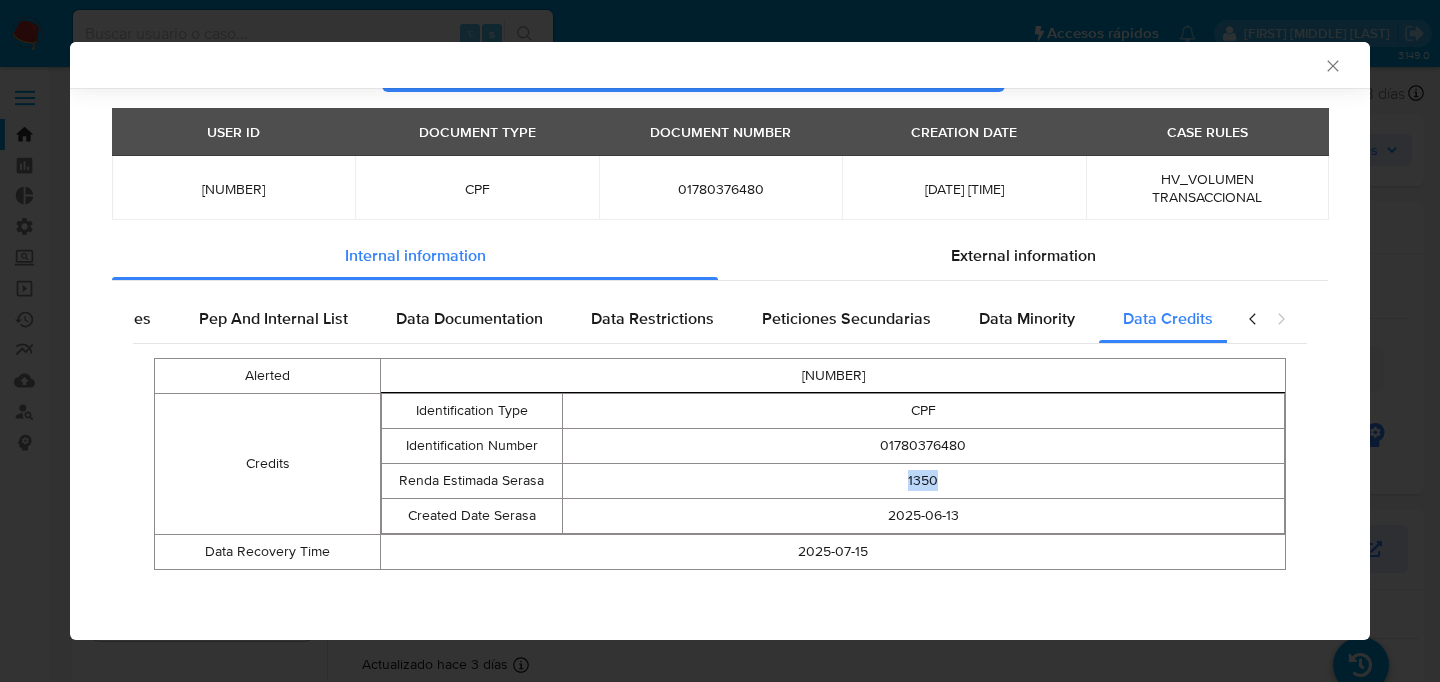 click on "1350" at bounding box center [923, 481] 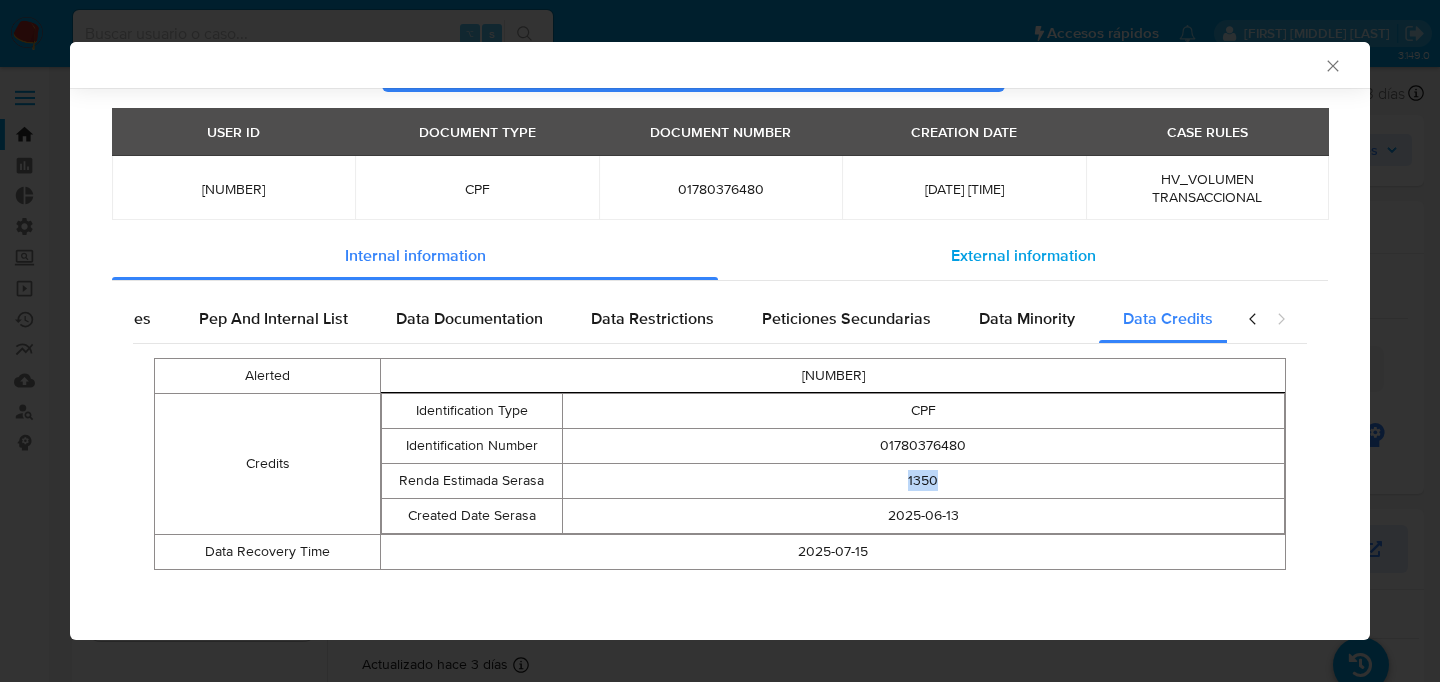 click on "External information" at bounding box center [1023, 255] 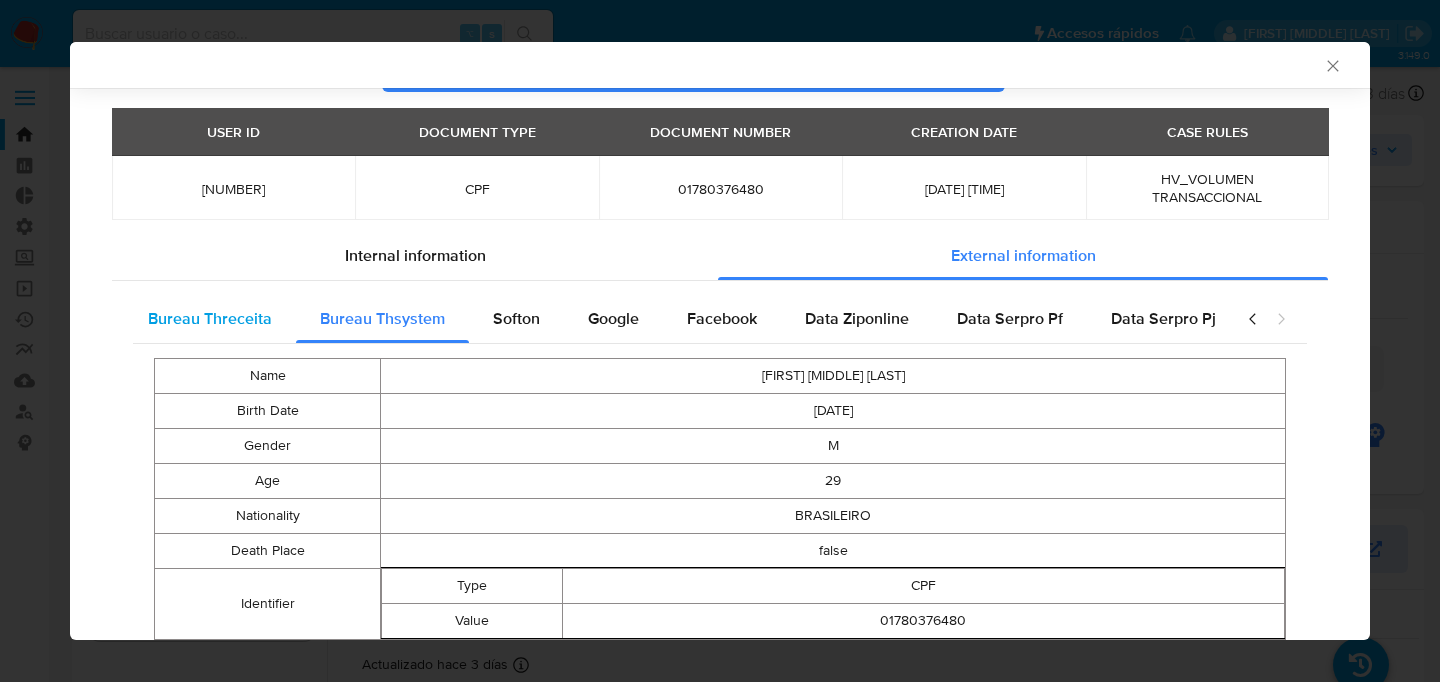 click on "Bureau Threceita" at bounding box center (210, 318) 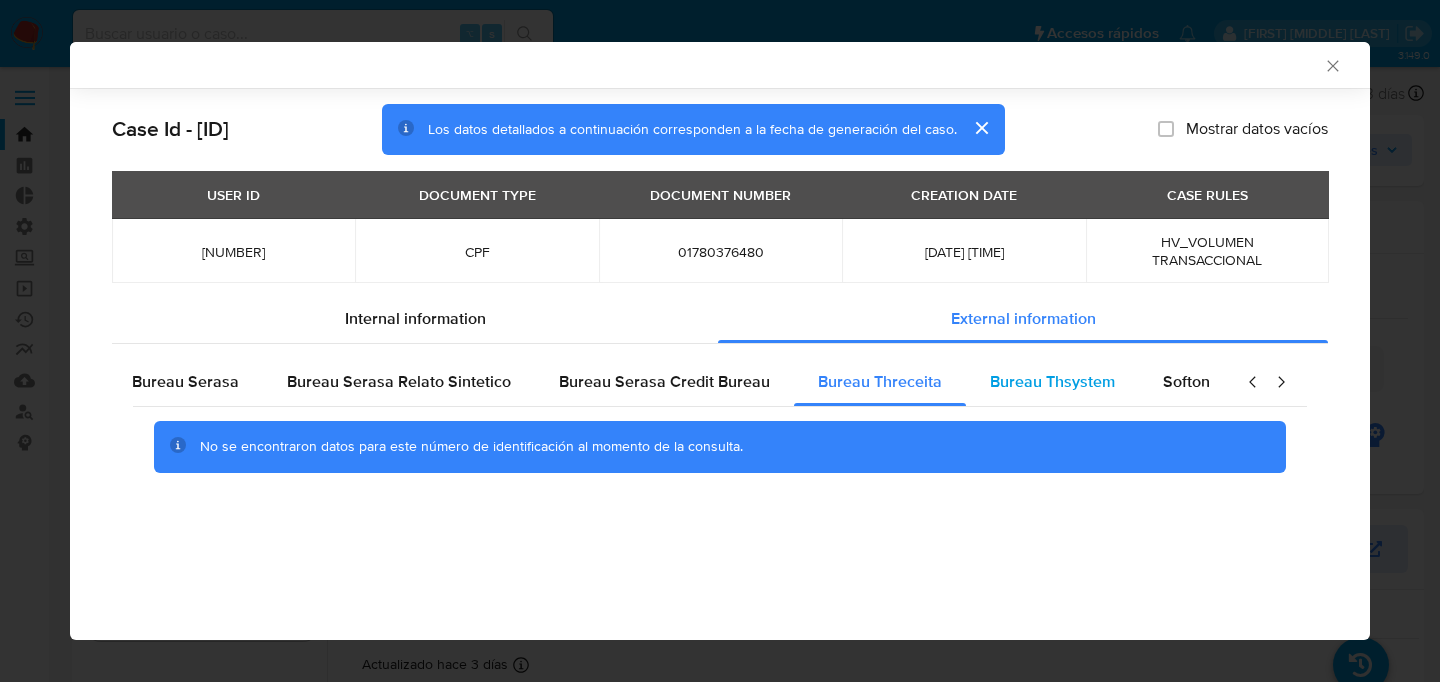 scroll, scrollTop: 0, scrollLeft: 0, axis: both 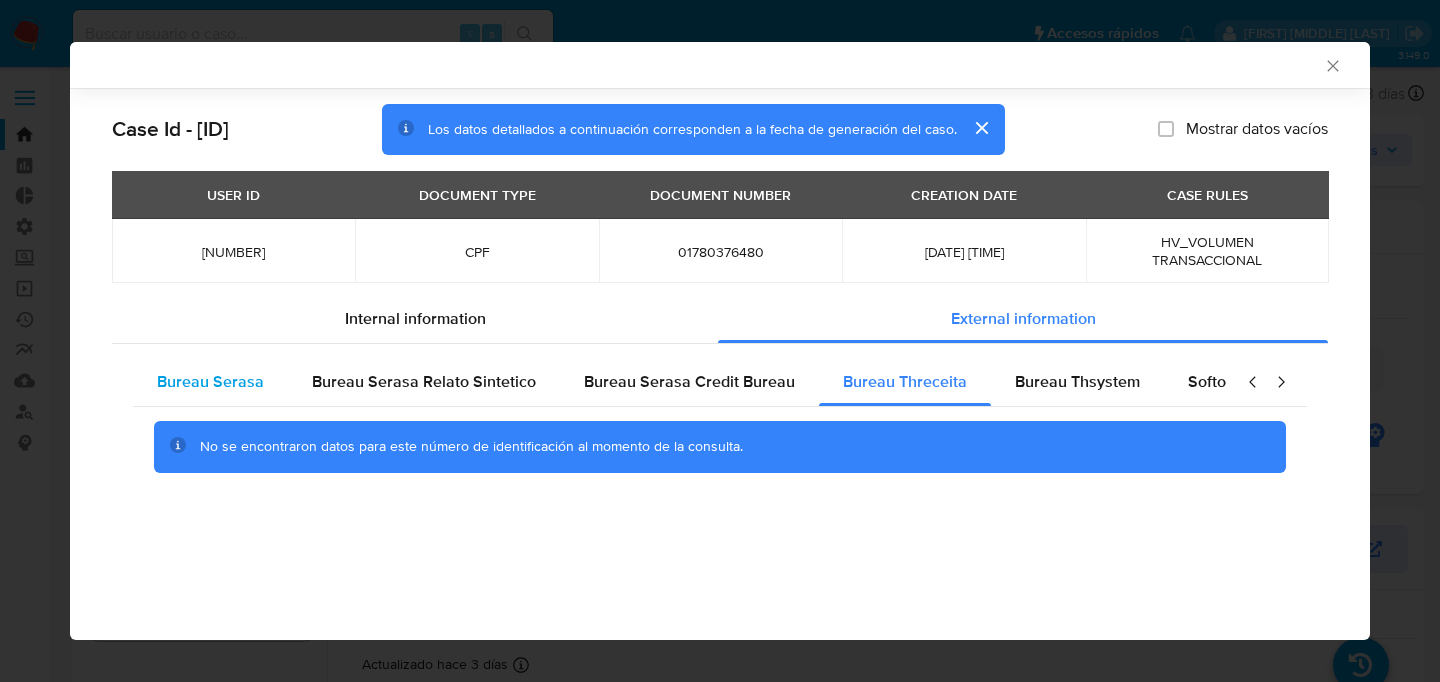 click on "Bureau Serasa" at bounding box center [210, 381] 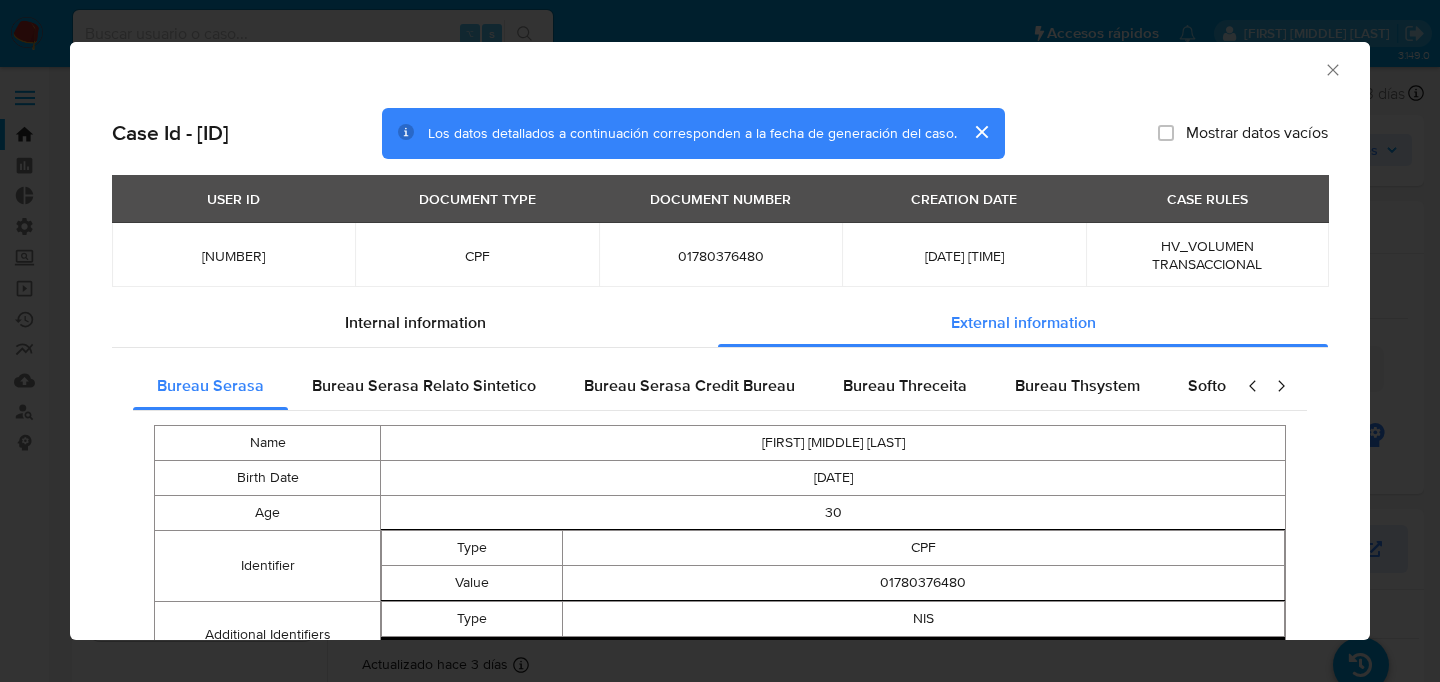 scroll, scrollTop: 254, scrollLeft: 0, axis: vertical 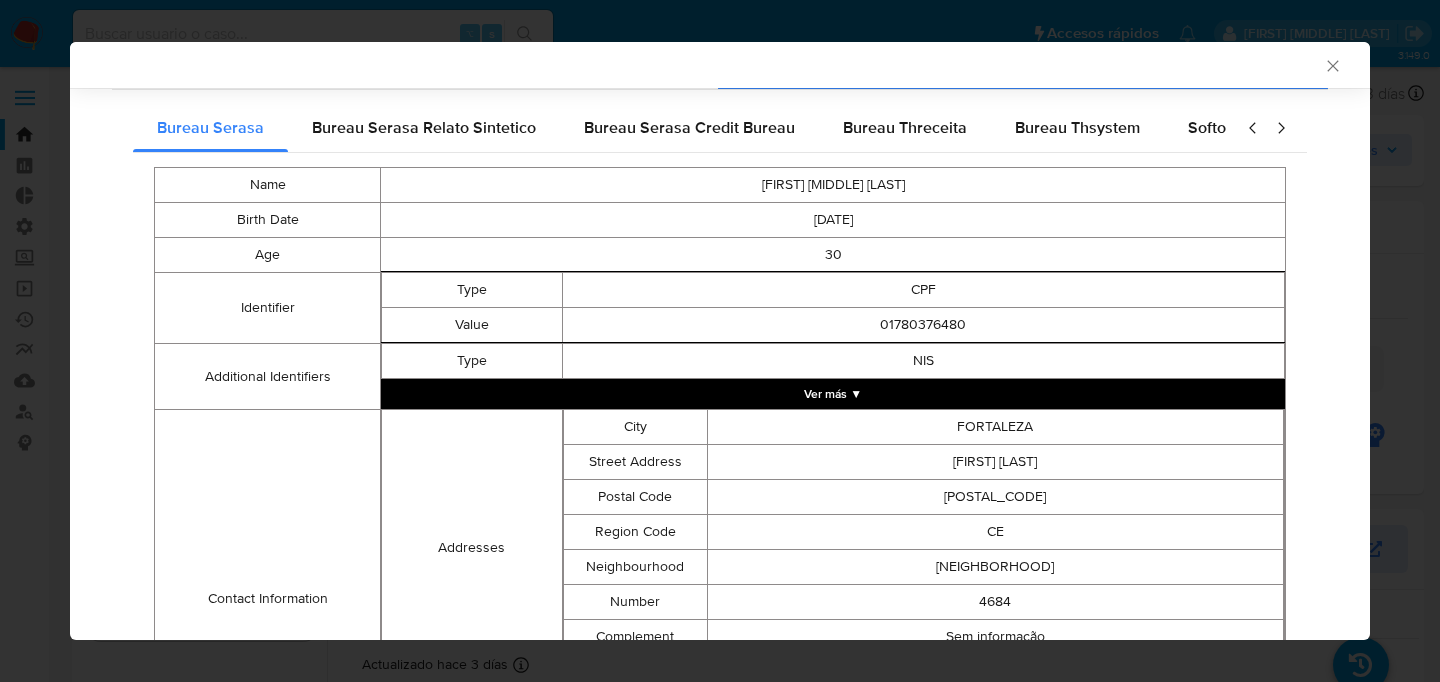 click on "Addresses" at bounding box center (472, 548) 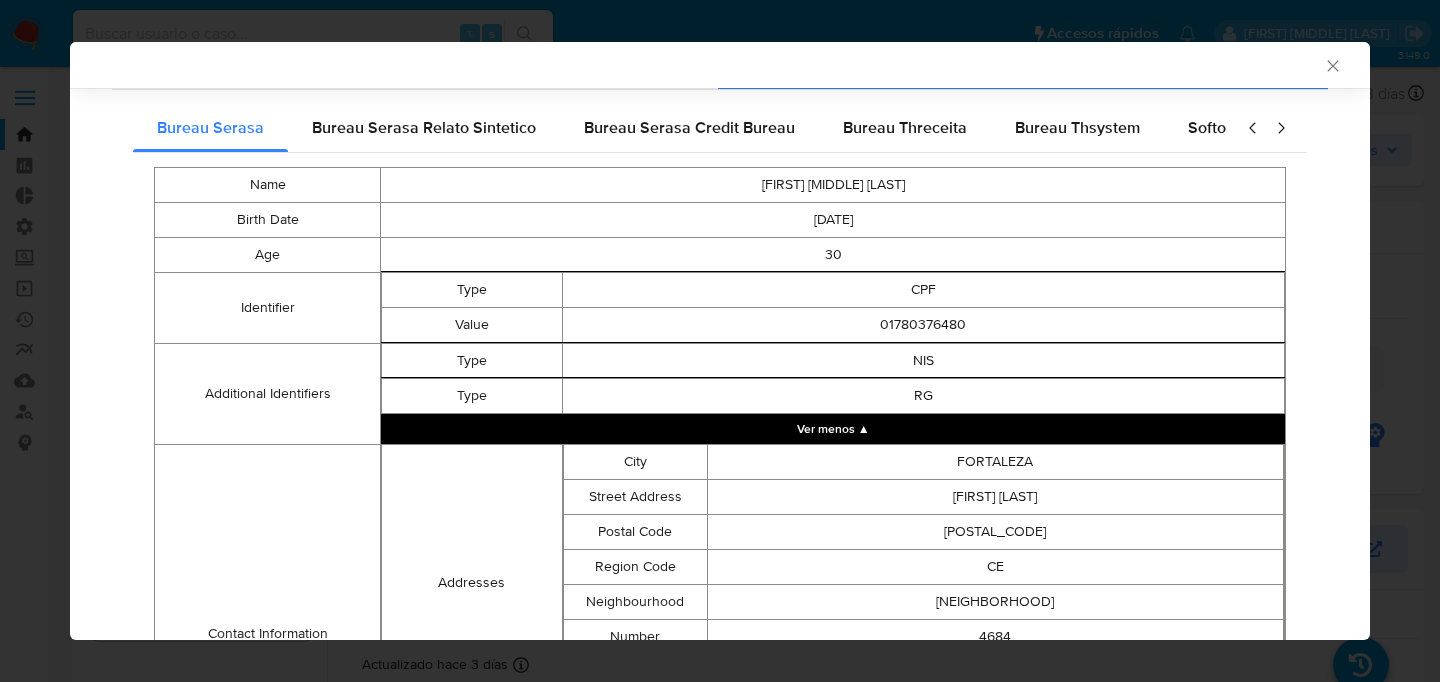 scroll, scrollTop: 615, scrollLeft: 0, axis: vertical 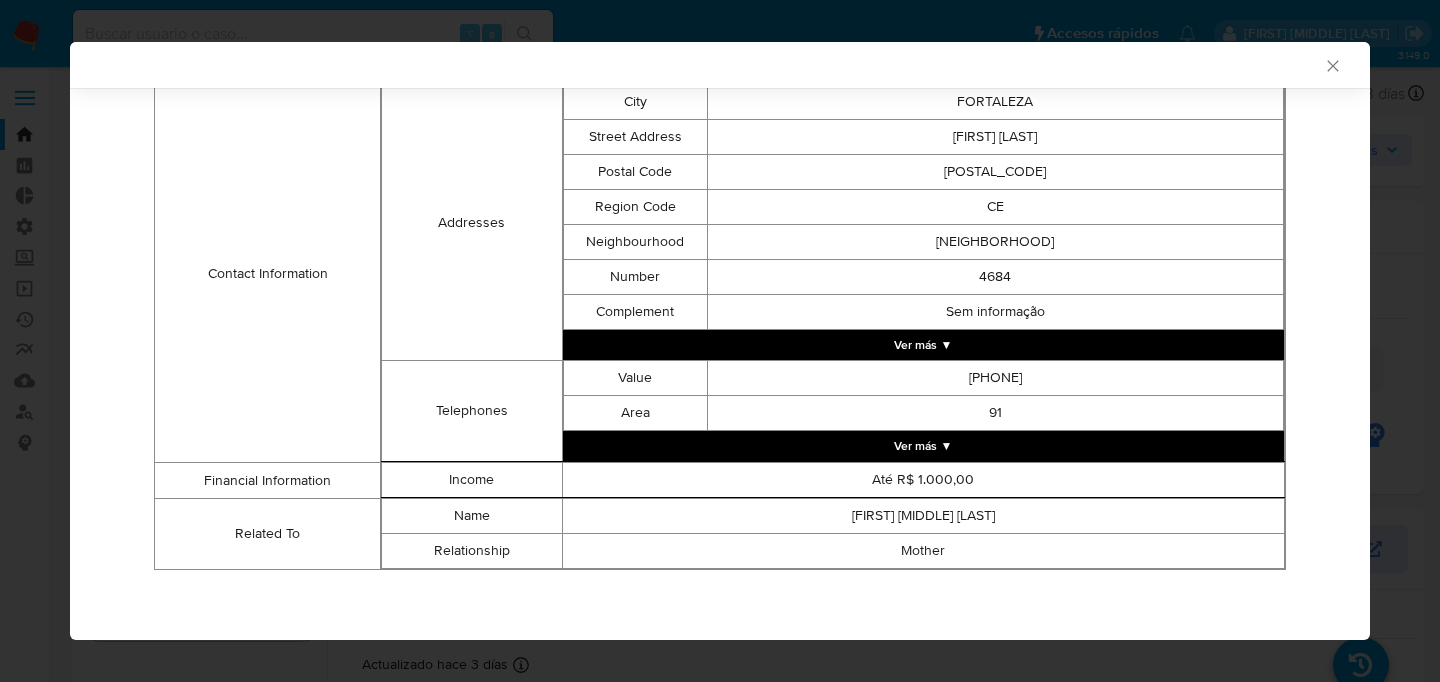 click on "Ver más ▼" at bounding box center (923, 446) 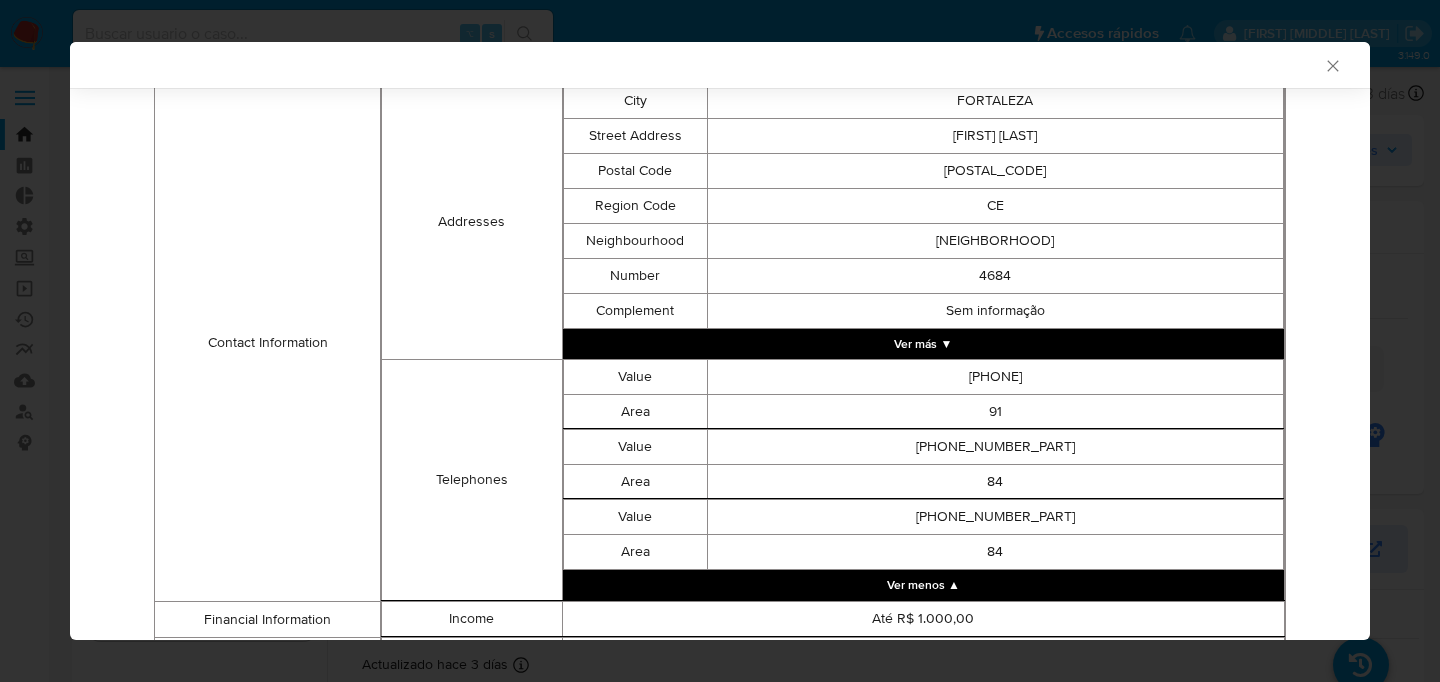 click on "Sem informação" at bounding box center [995, 311] 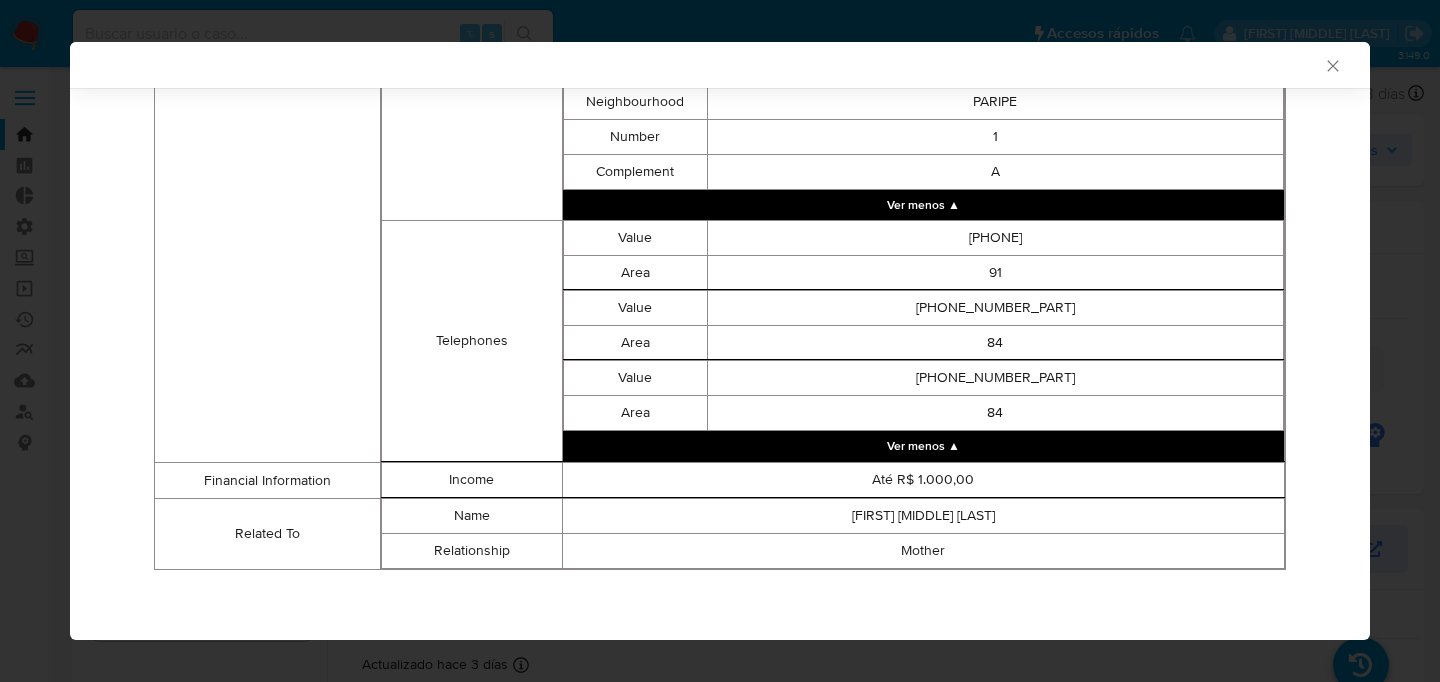 scroll, scrollTop: 2965, scrollLeft: 0, axis: vertical 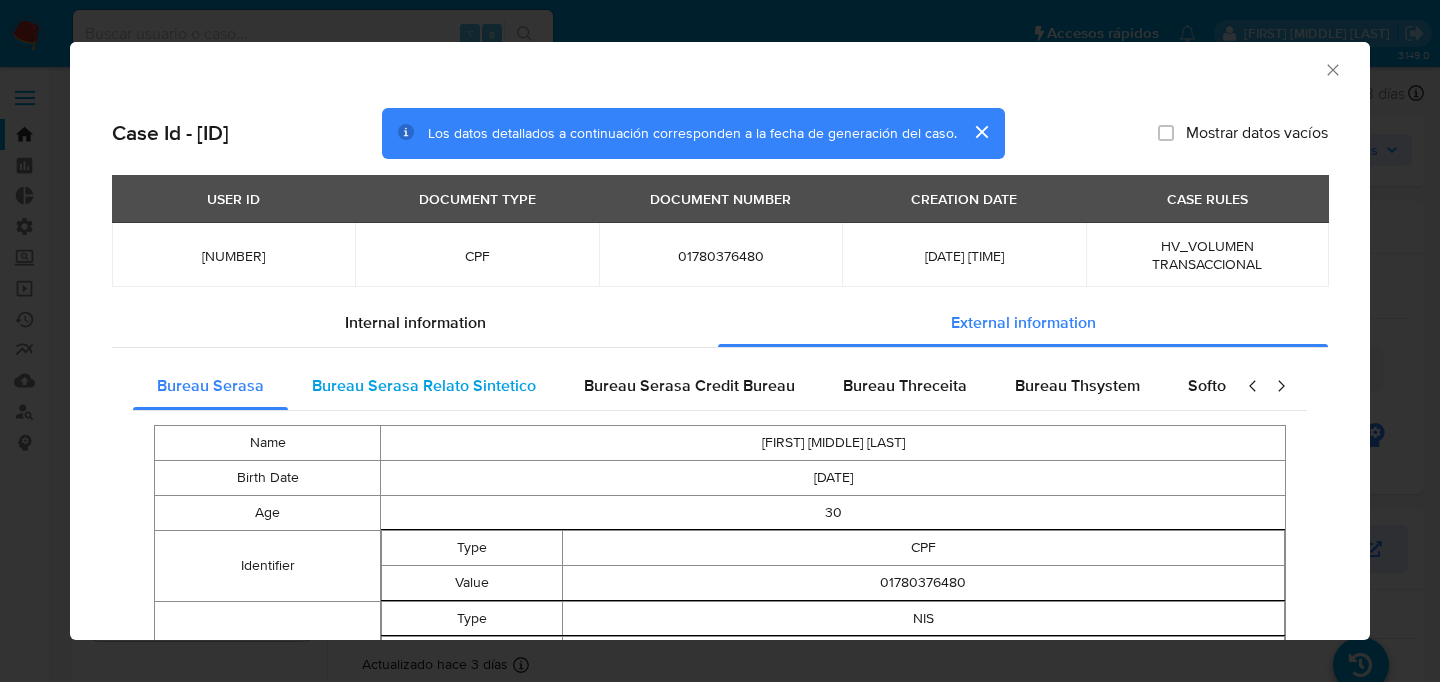 click on "Bureau Serasa Relato Sintetico" at bounding box center [424, 386] 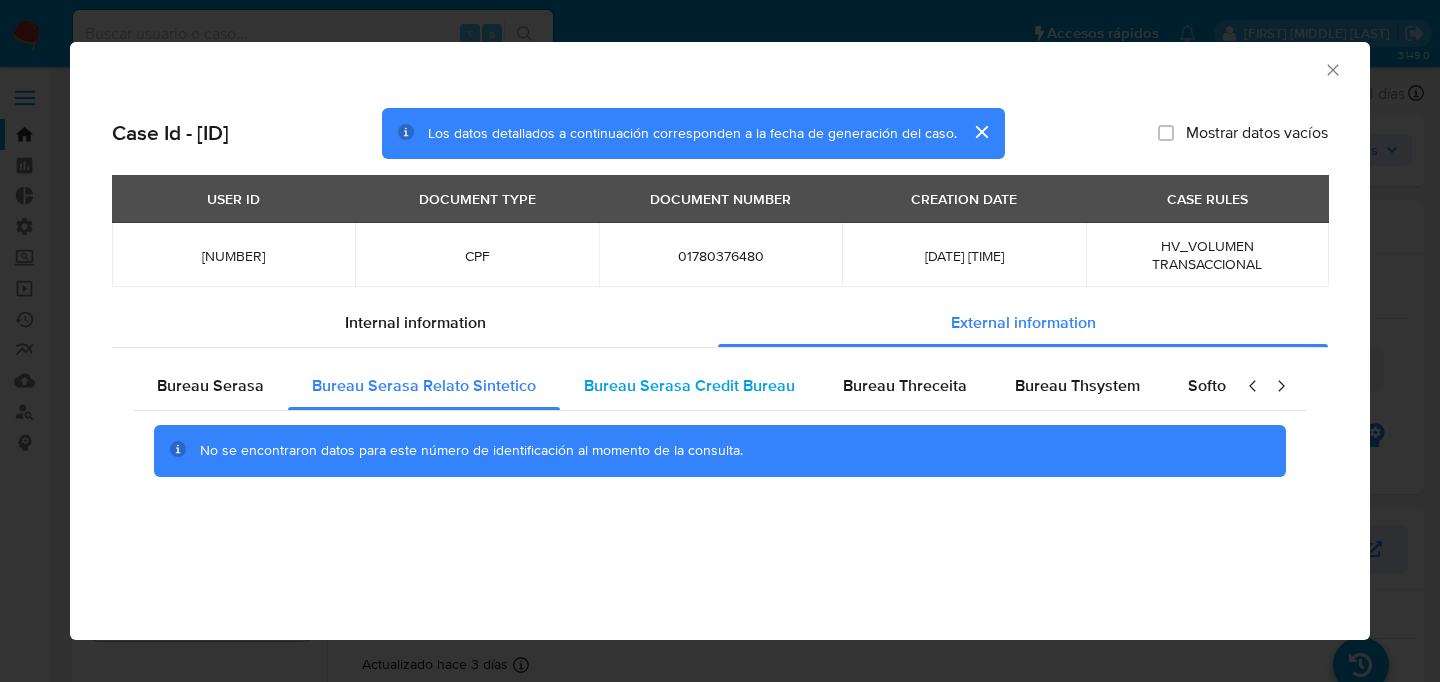 click on "Bureau Serasa Credit Bureau" at bounding box center [689, 385] 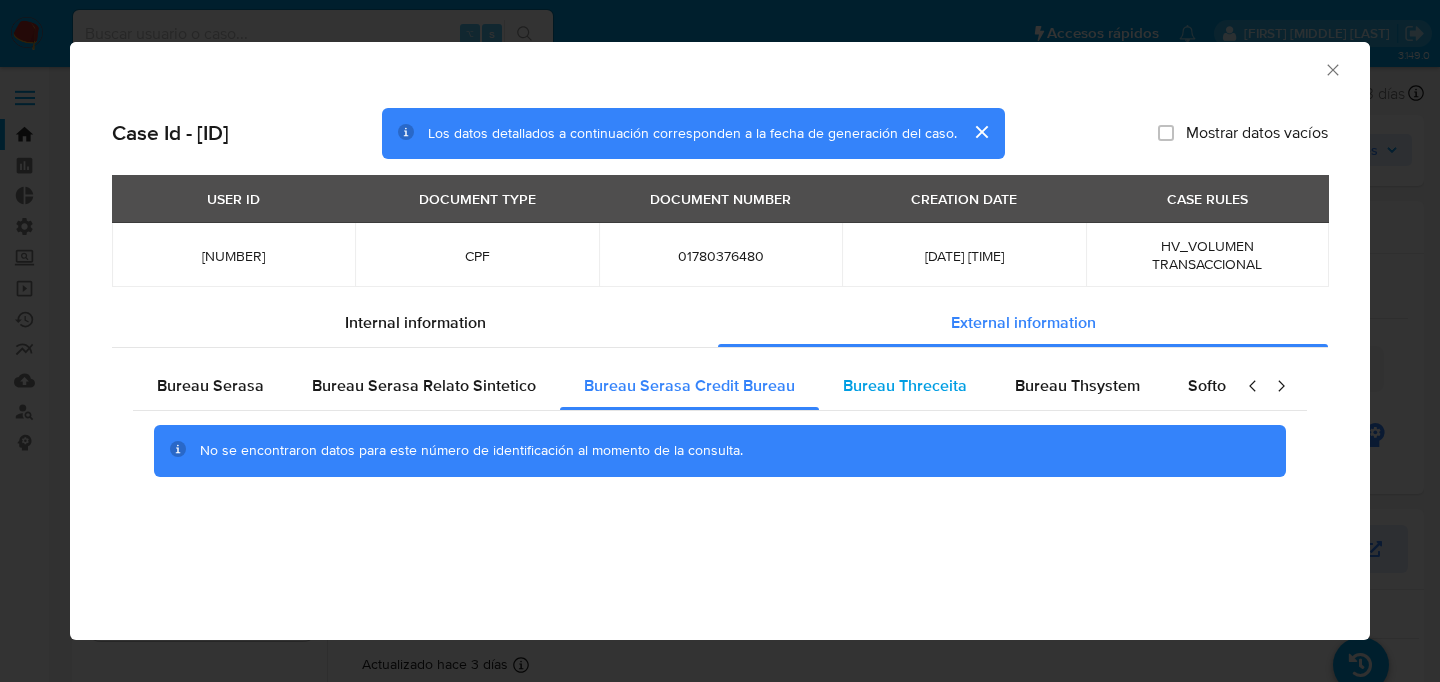 click on "Bureau Threceita" at bounding box center [905, 385] 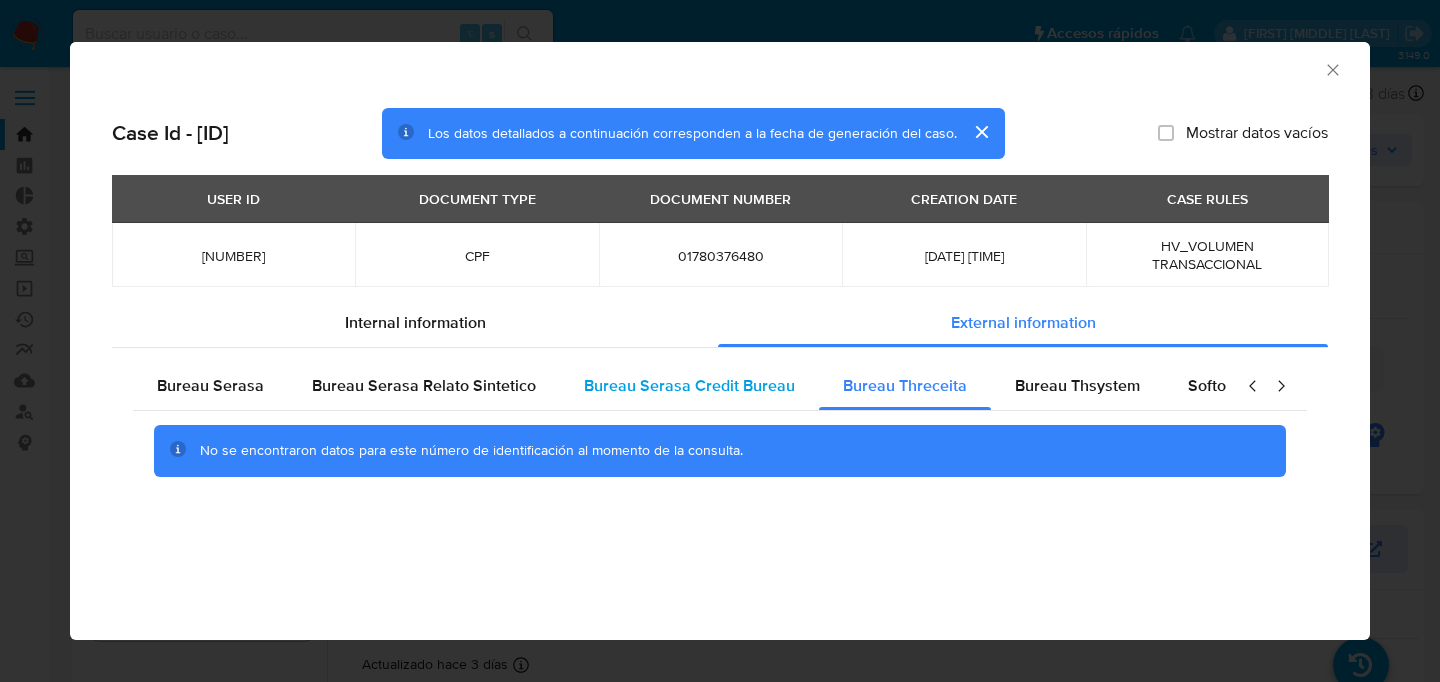 click on "Bureau Serasa Credit Bureau" at bounding box center (689, 385) 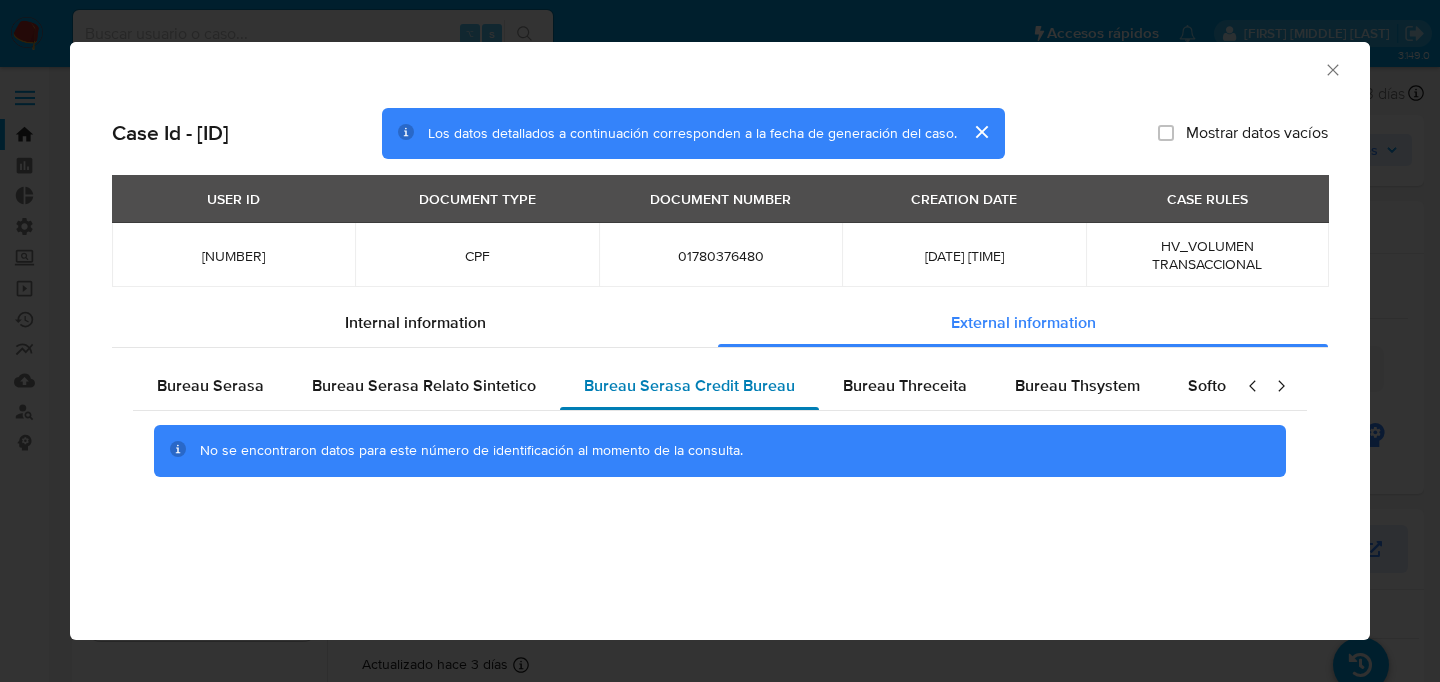 type 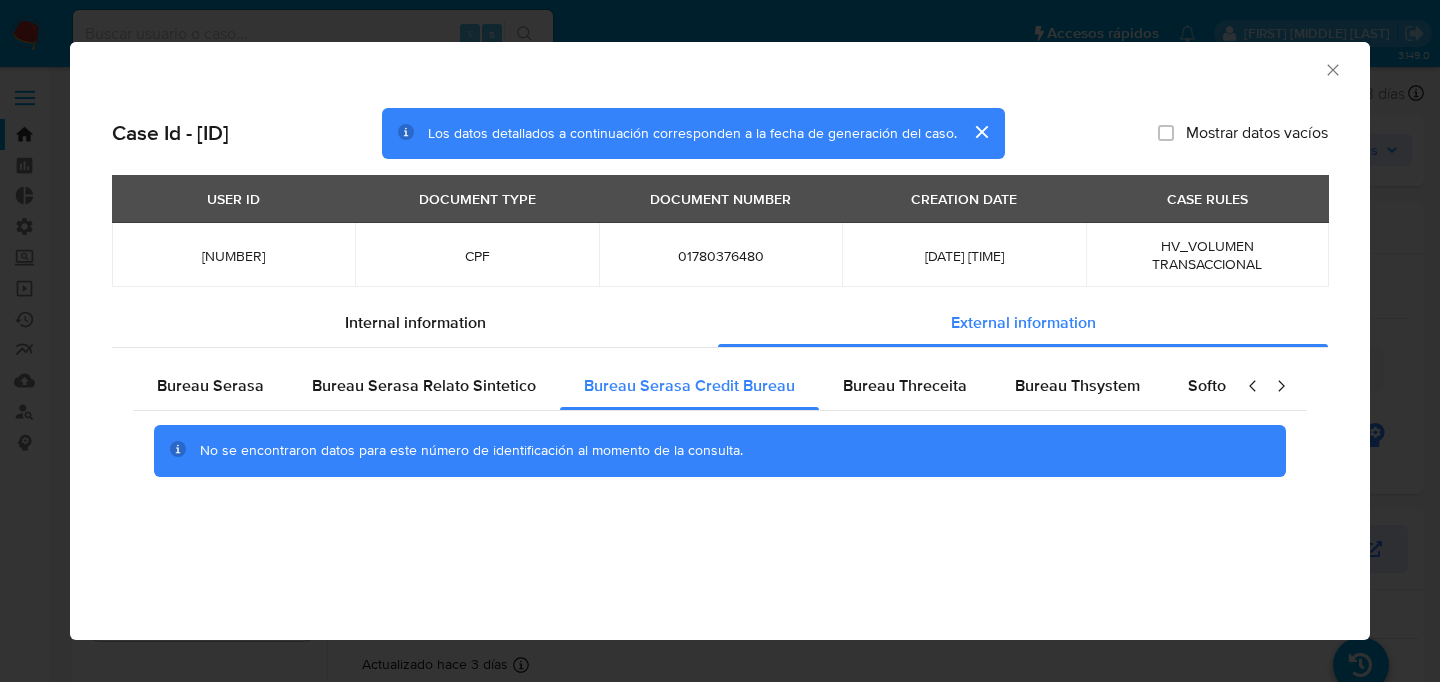 click on "AML Data Collector" at bounding box center [720, 67] 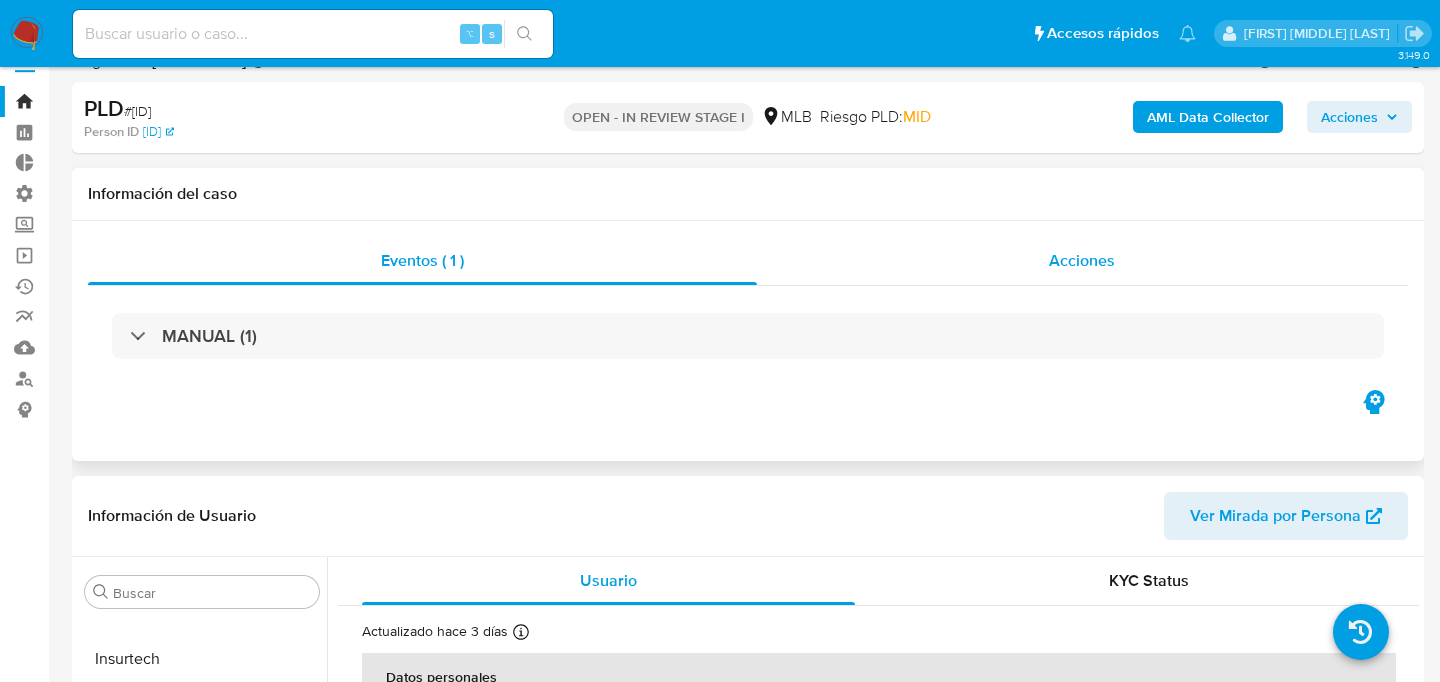 scroll, scrollTop: 663, scrollLeft: 0, axis: vertical 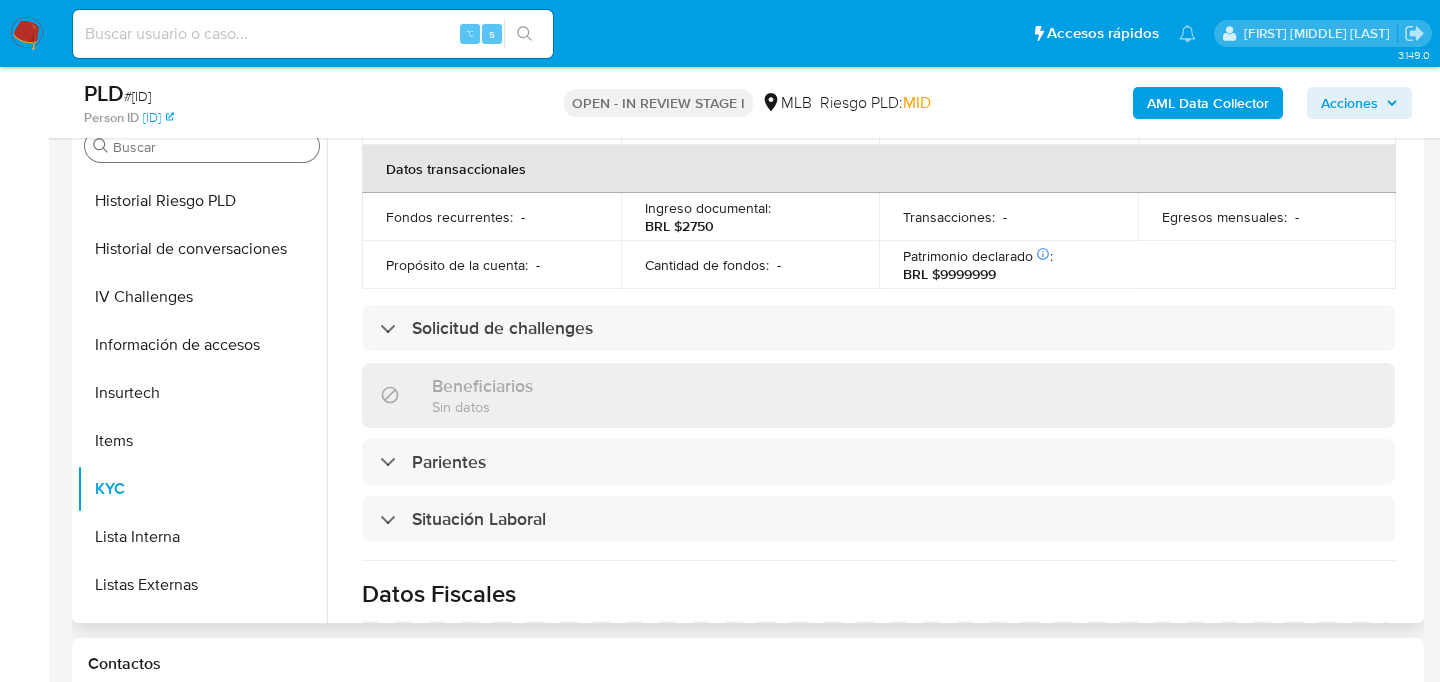 click on "Buscar" at bounding box center [202, 146] 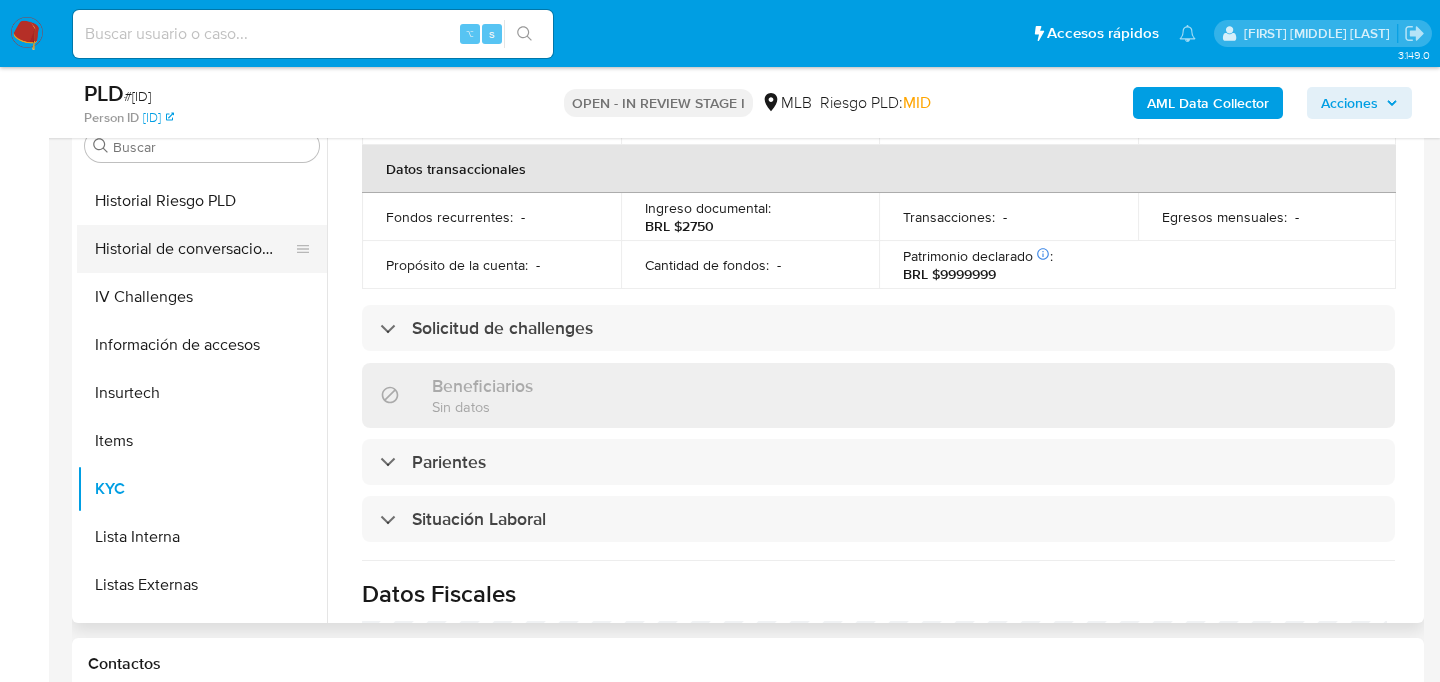 scroll, scrollTop: 845, scrollLeft: 0, axis: vertical 